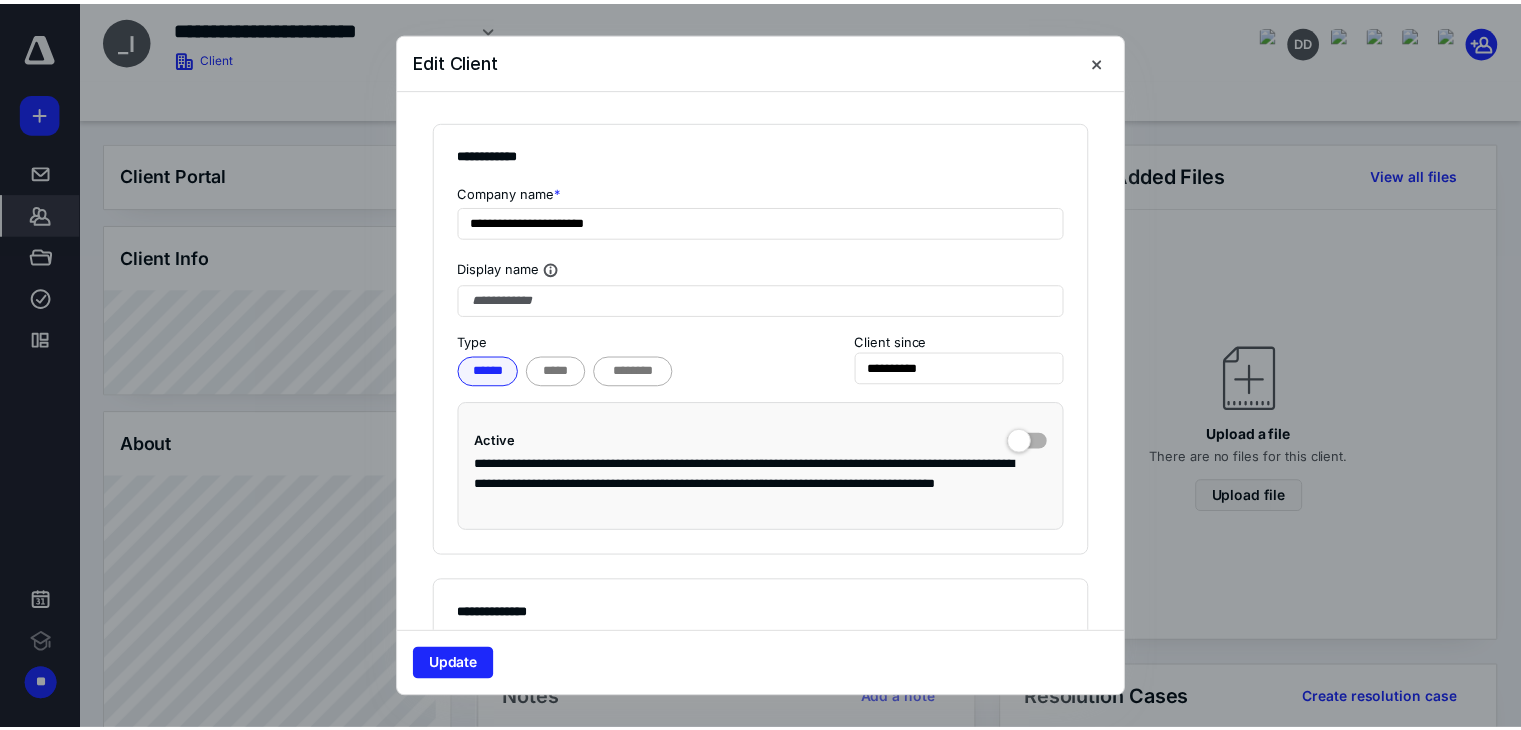 scroll, scrollTop: 0, scrollLeft: 0, axis: both 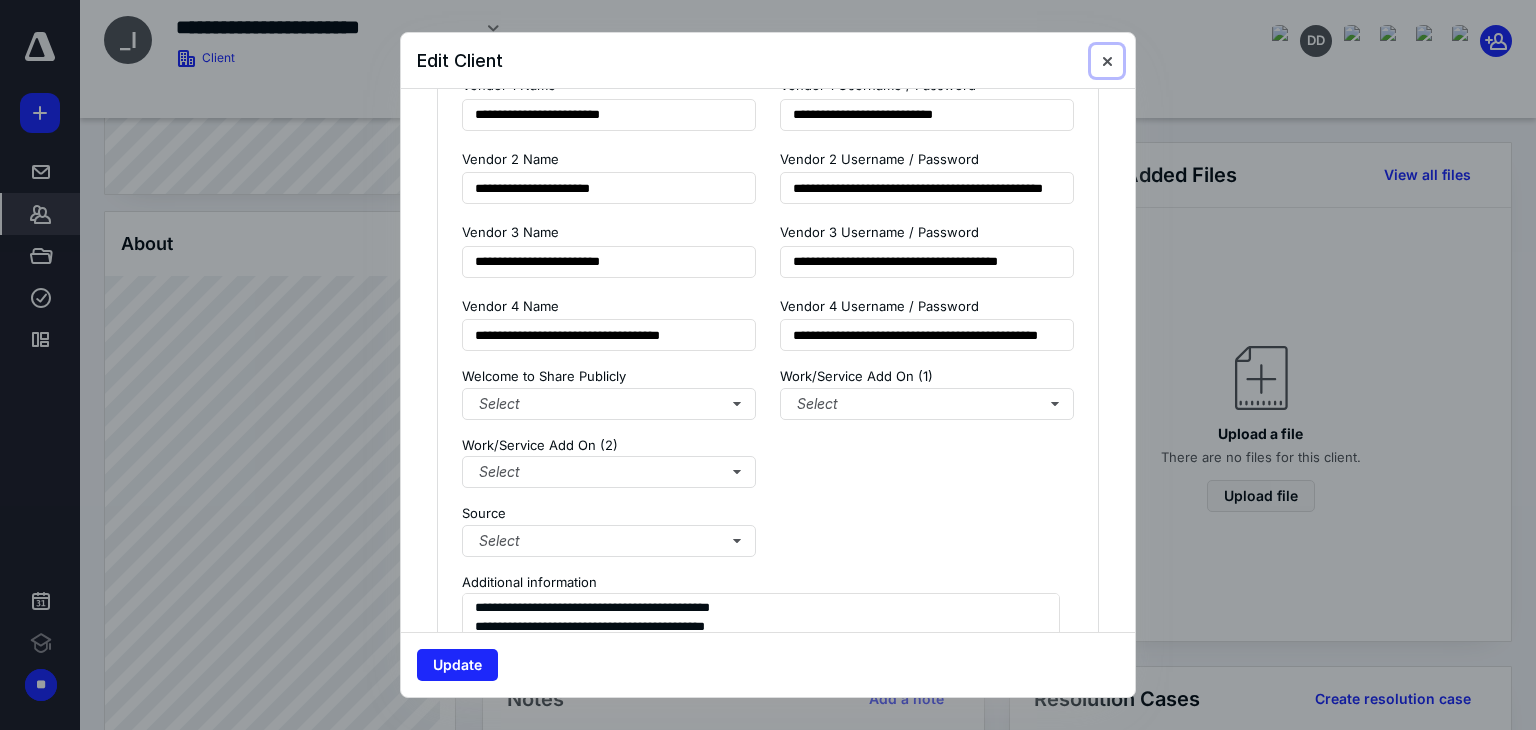 click at bounding box center (1107, 61) 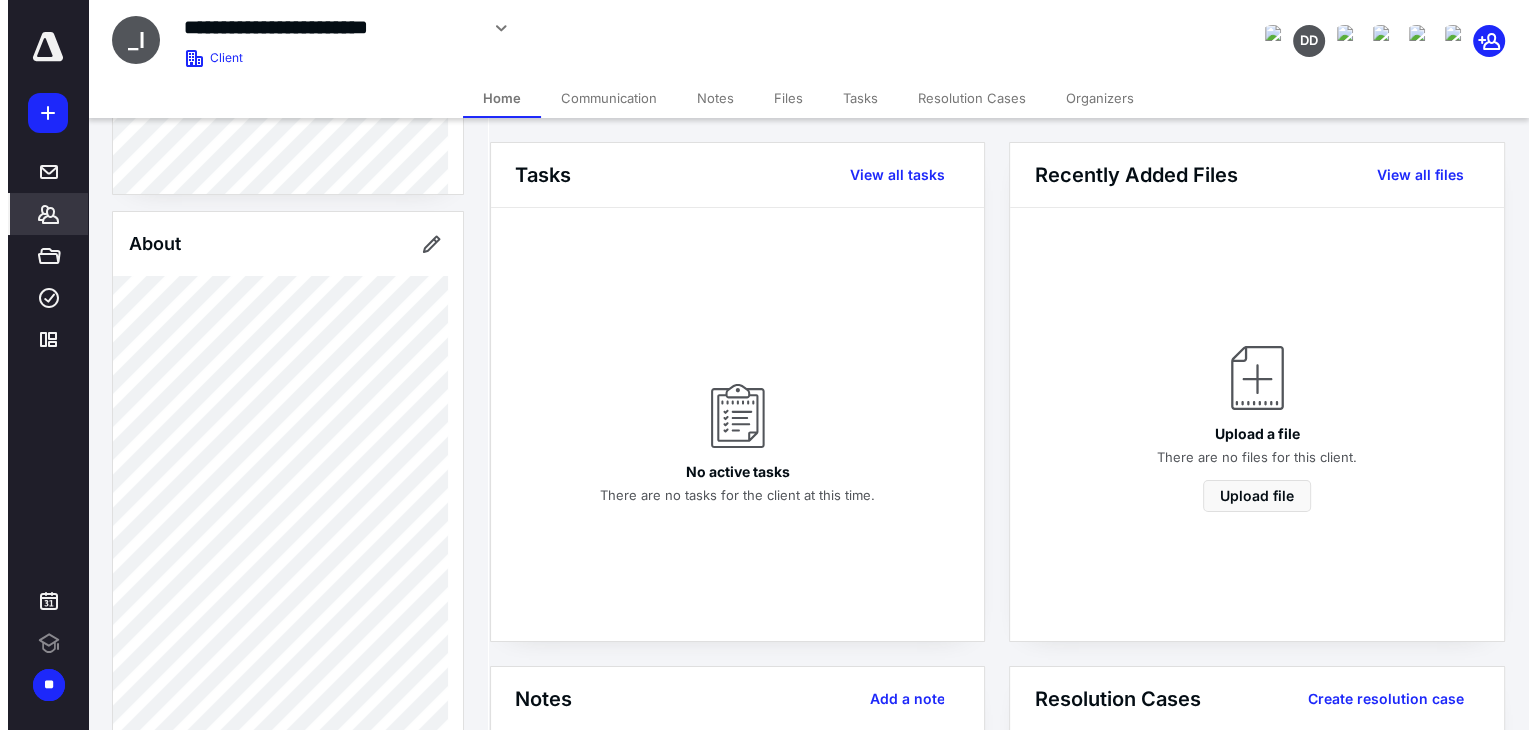scroll, scrollTop: 0, scrollLeft: 0, axis: both 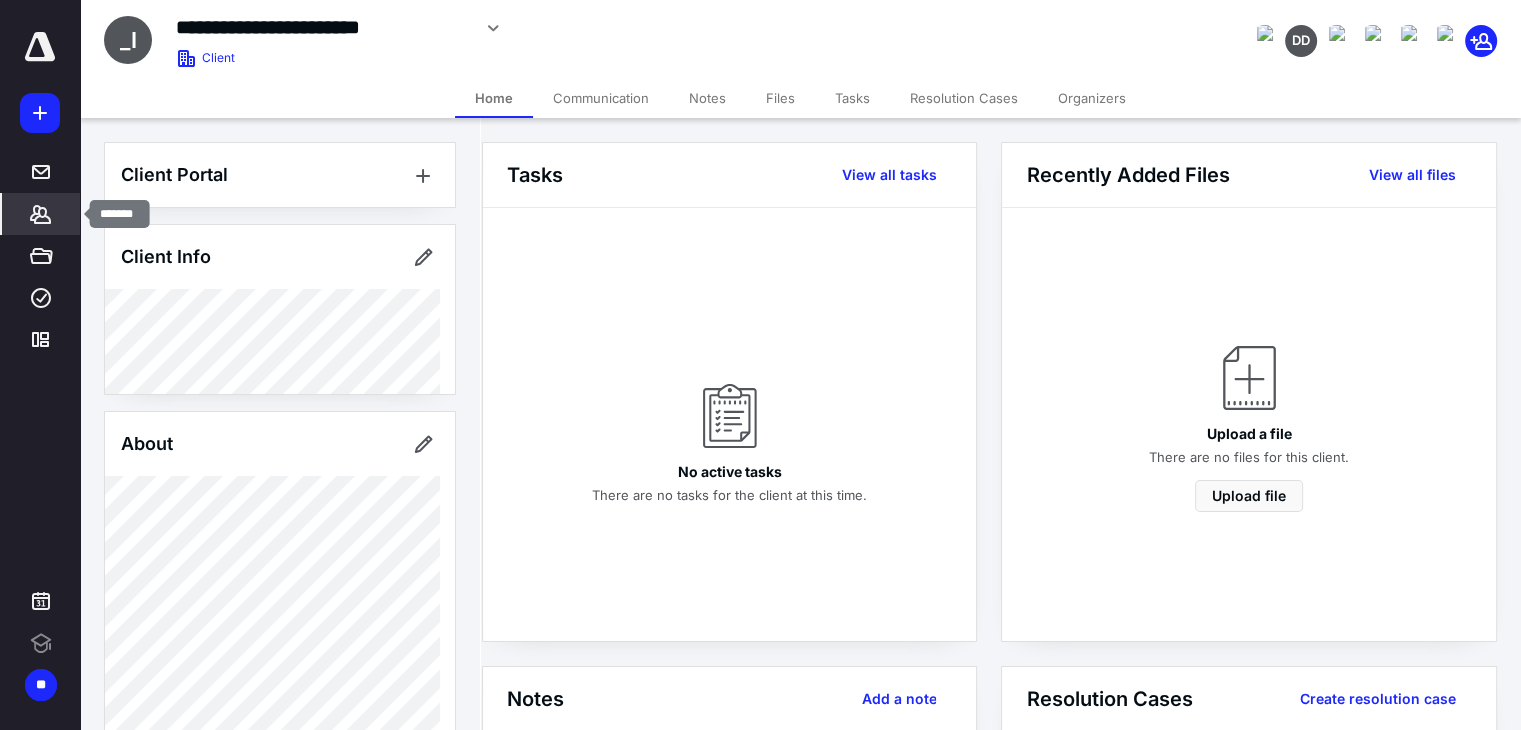 click 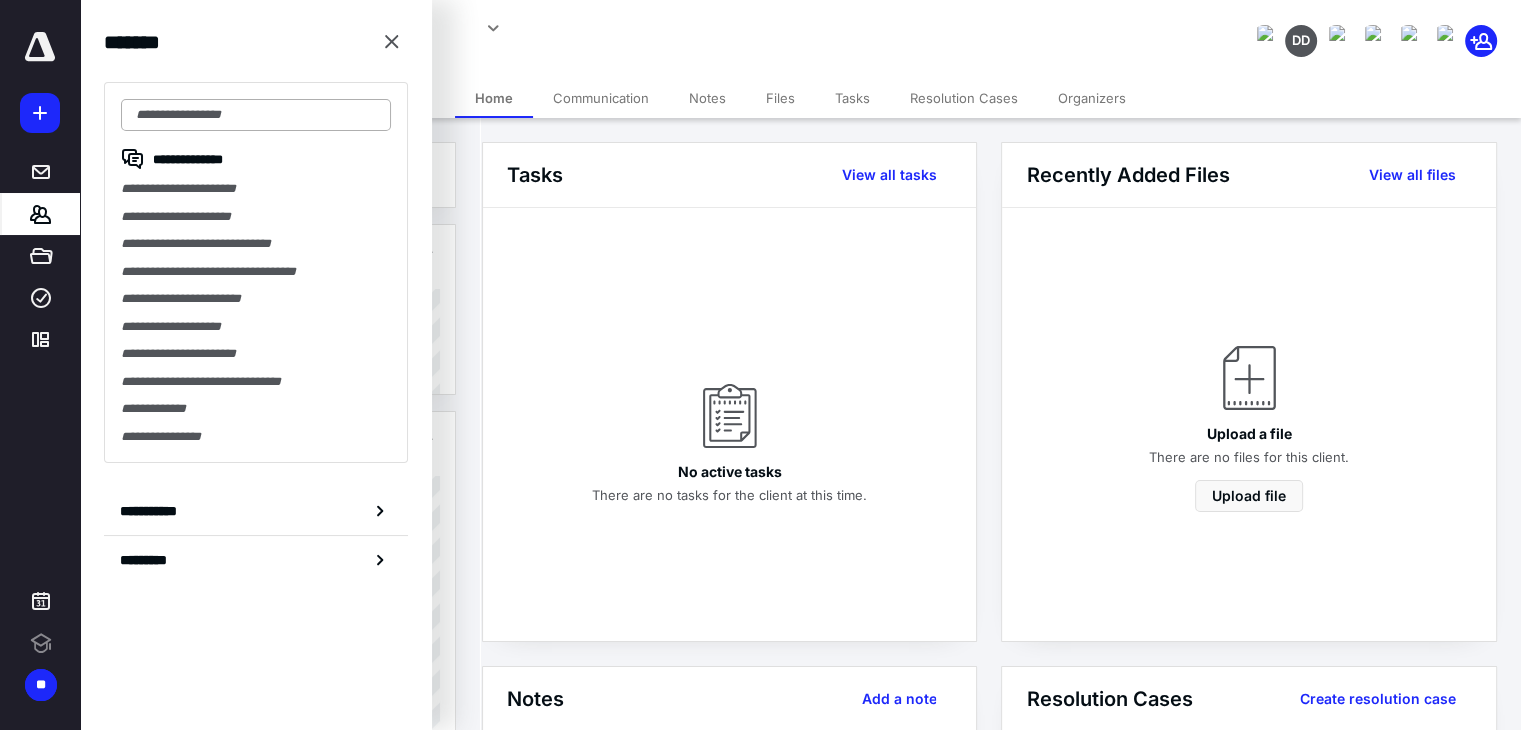 click at bounding box center (256, 115) 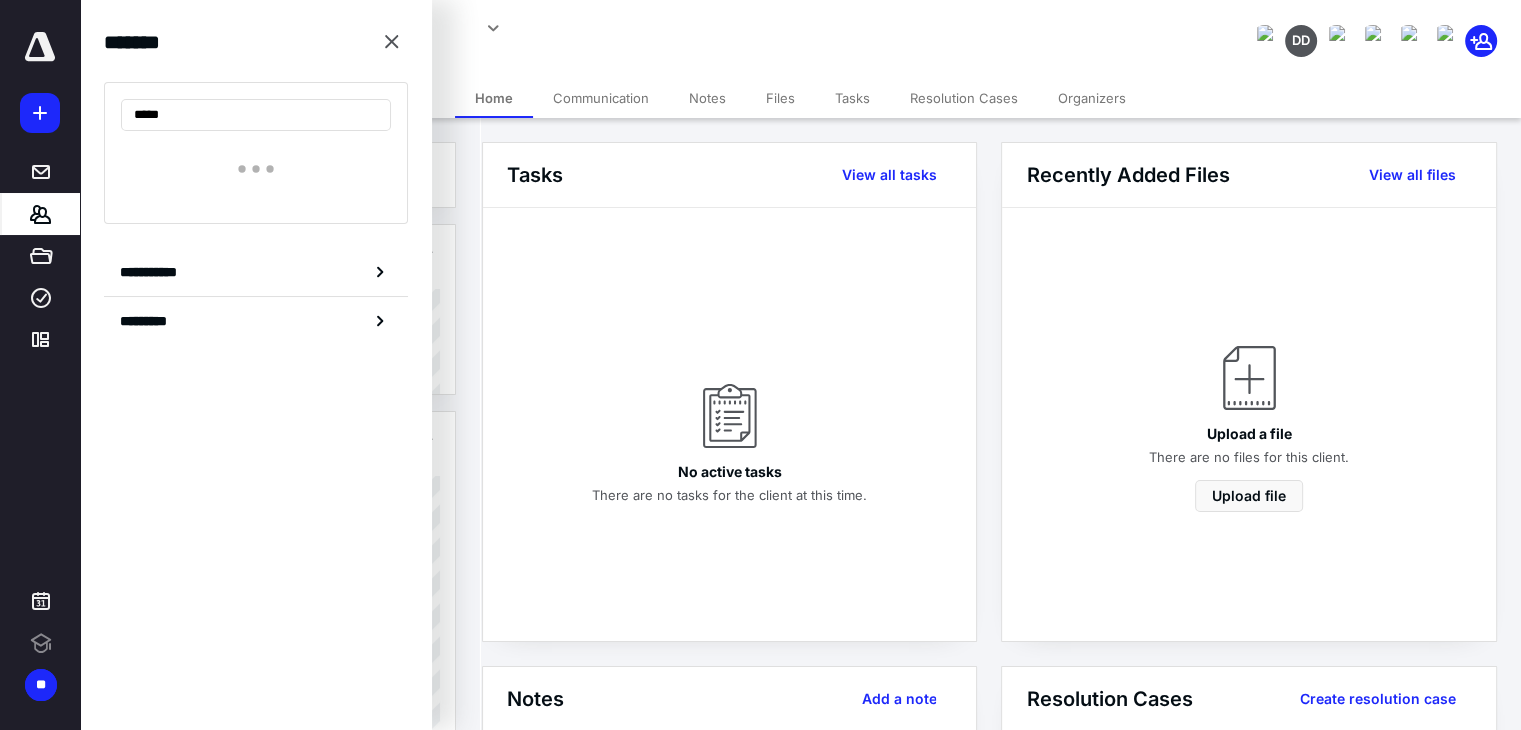 click on "*****" at bounding box center (256, 153) 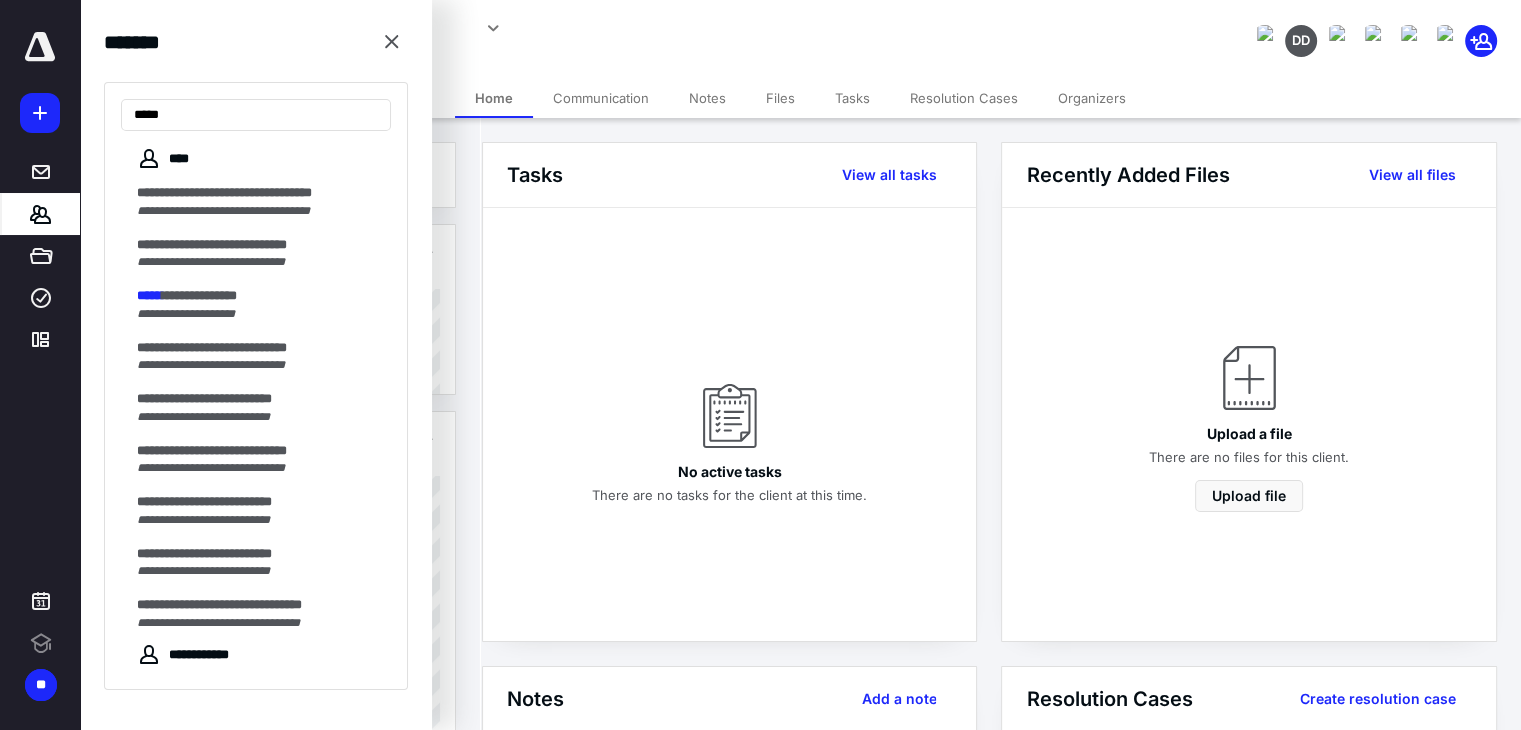 type on "*****" 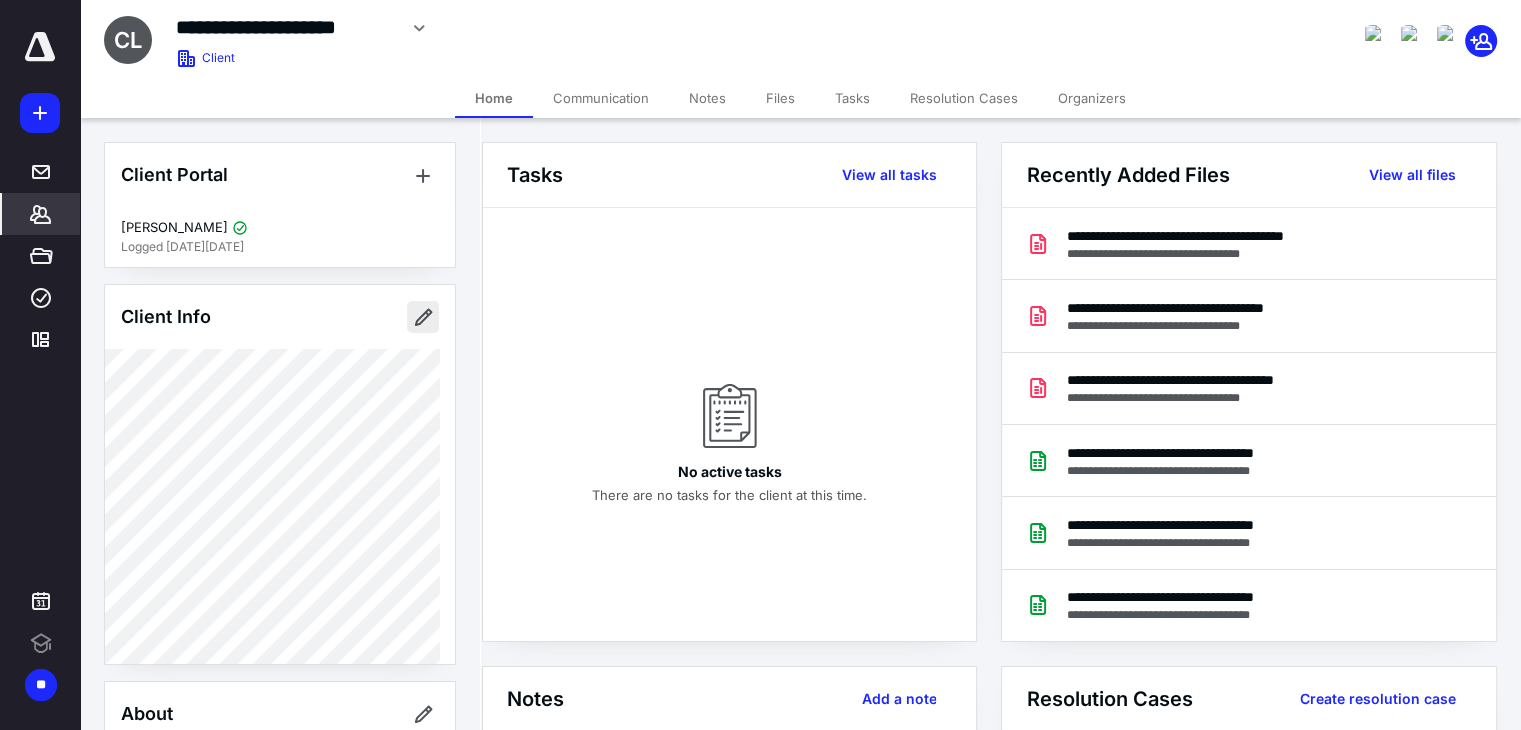click at bounding box center (423, 317) 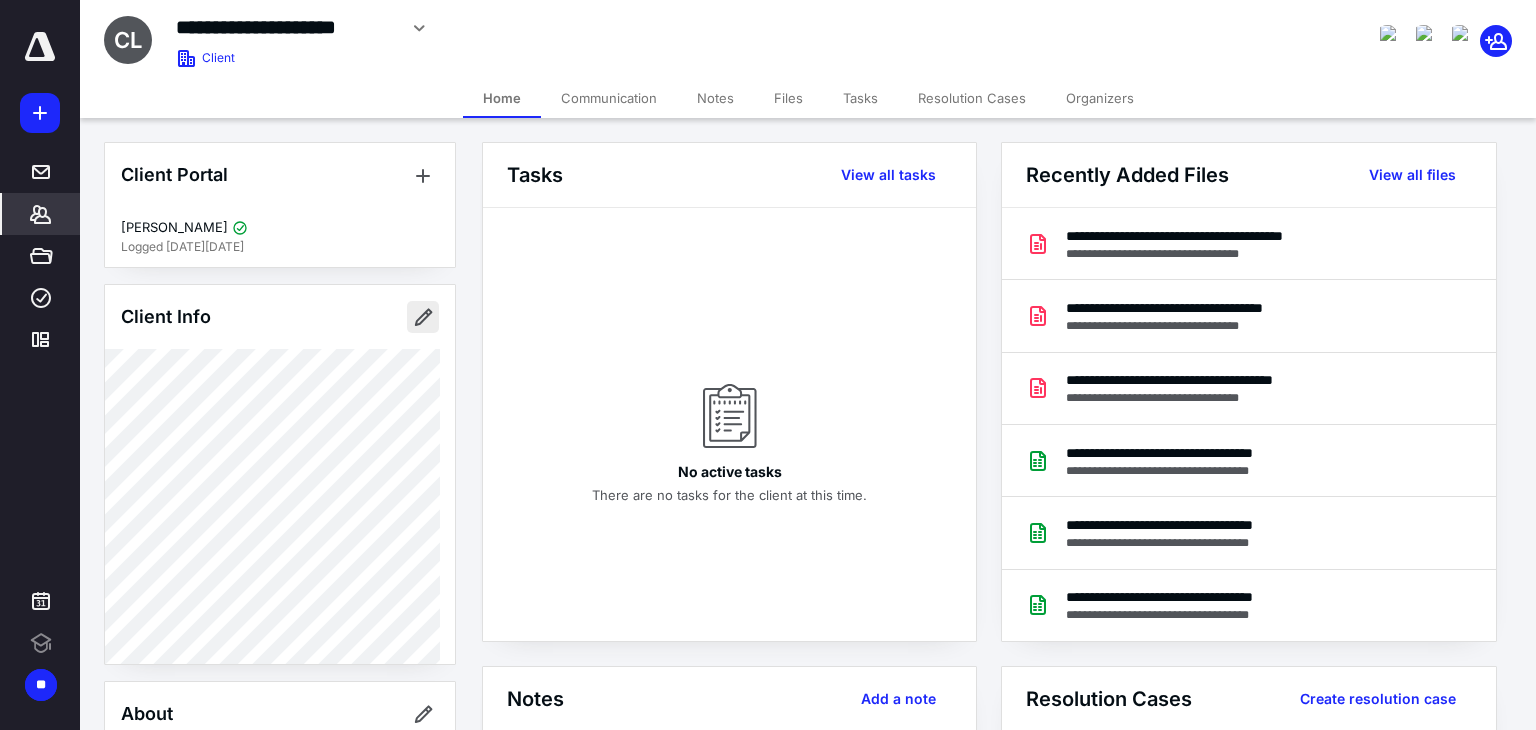 type on "**********" 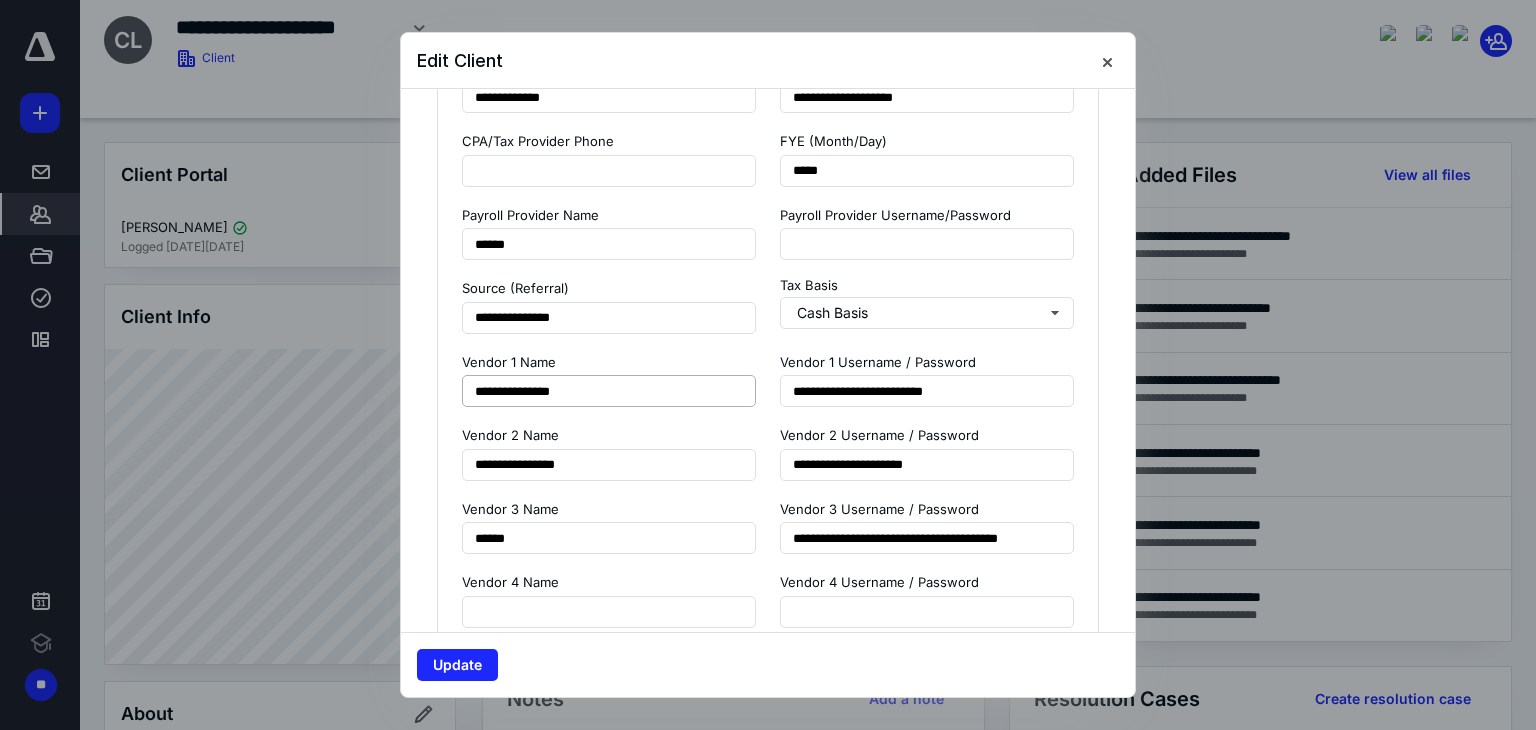 scroll, scrollTop: 1600, scrollLeft: 0, axis: vertical 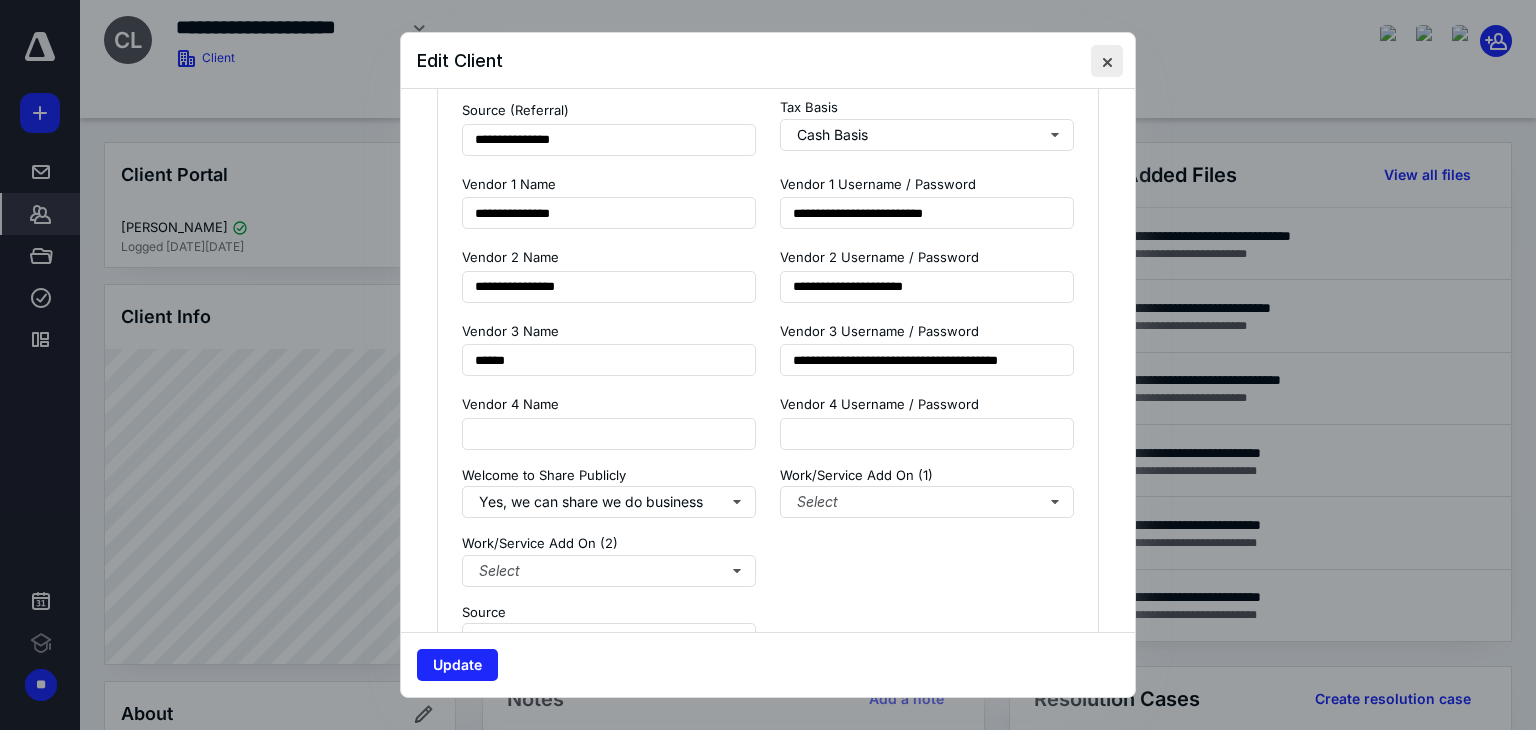 click at bounding box center [1107, 61] 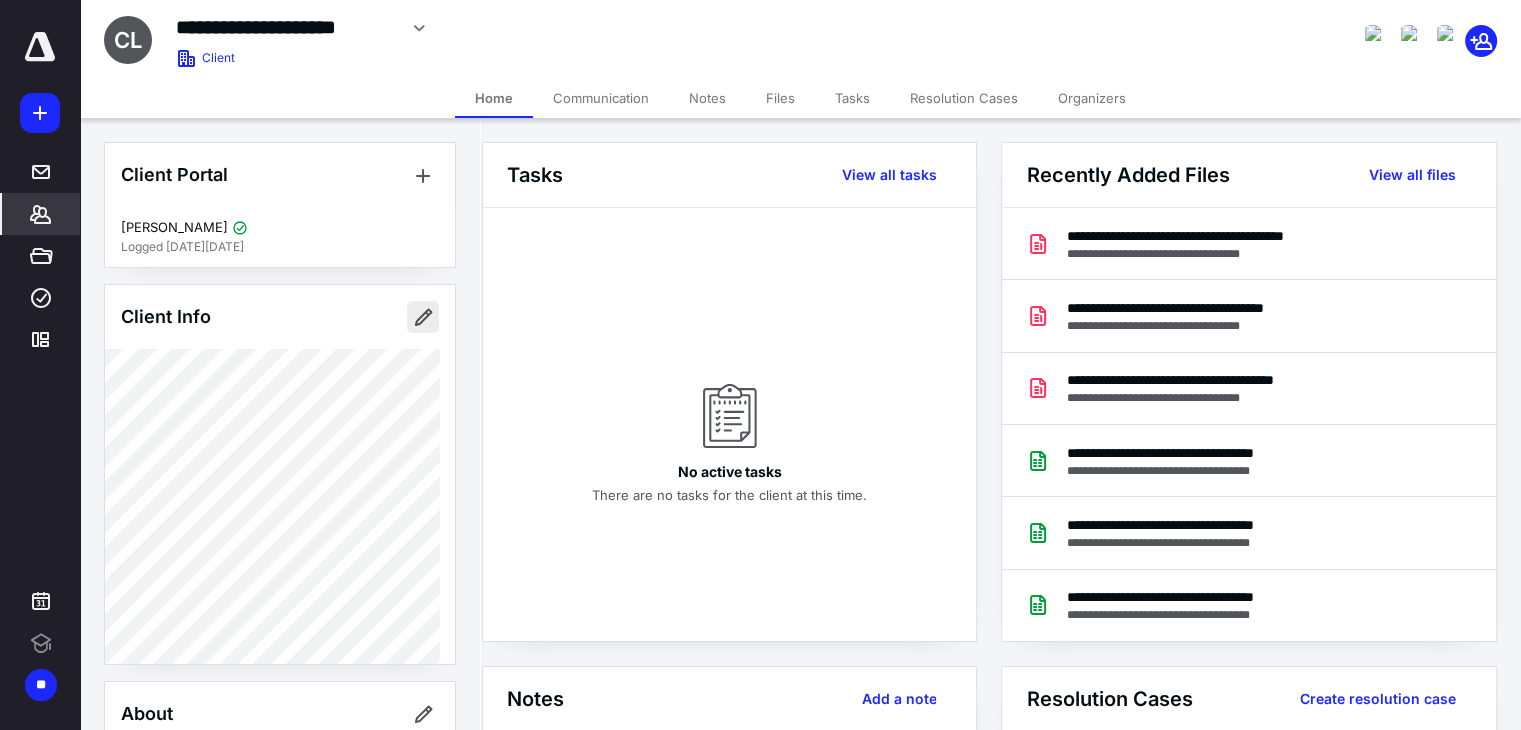 click at bounding box center (423, 317) 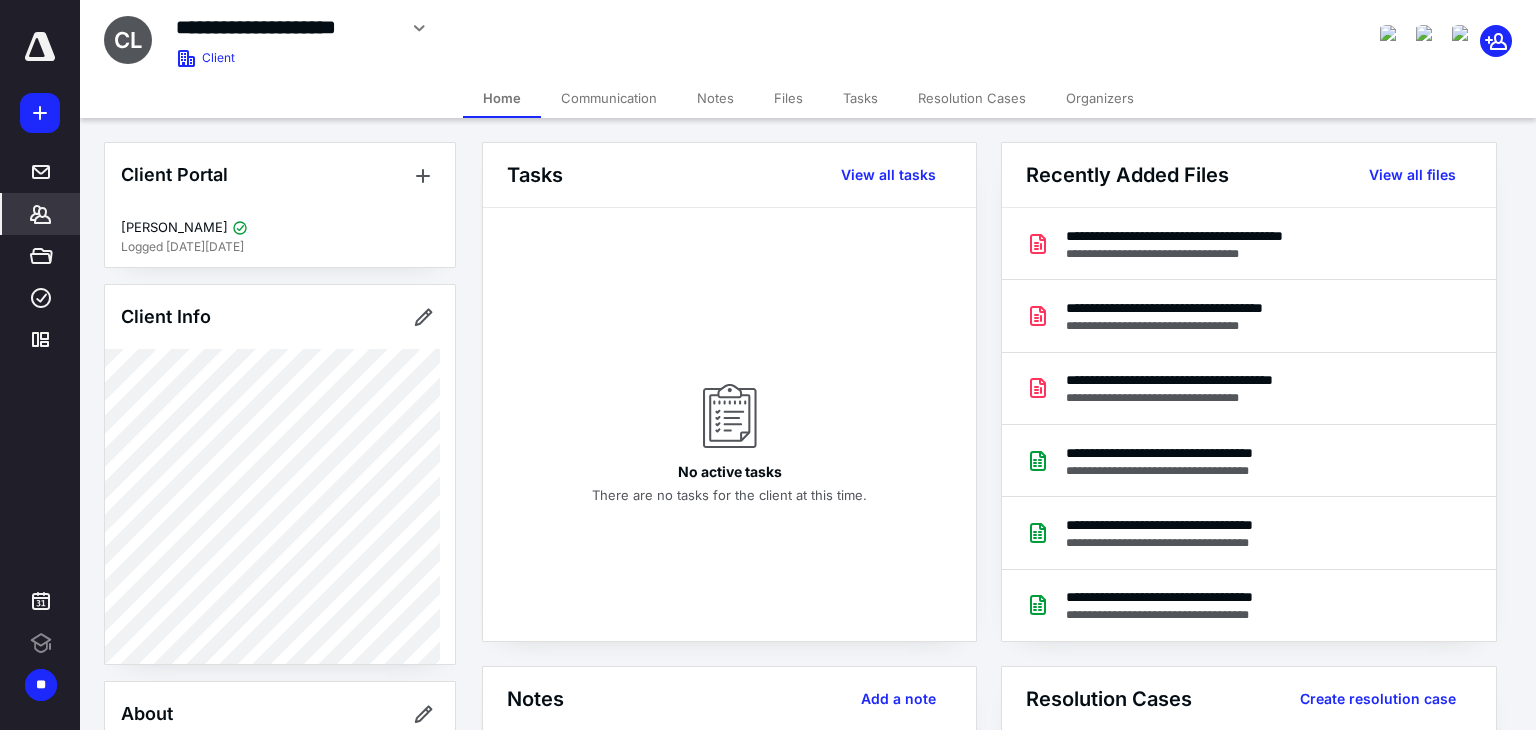 type on "**********" 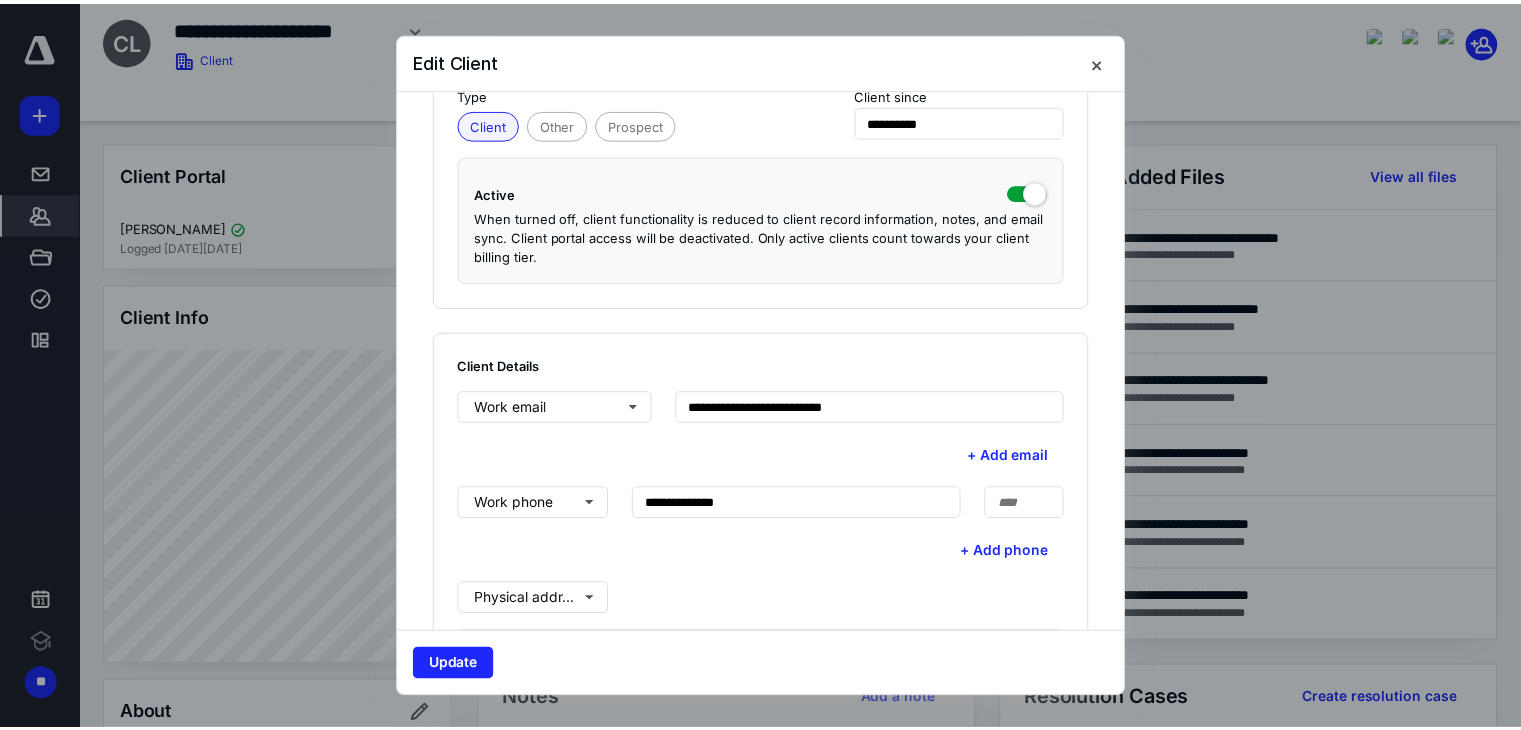 scroll, scrollTop: 400, scrollLeft: 0, axis: vertical 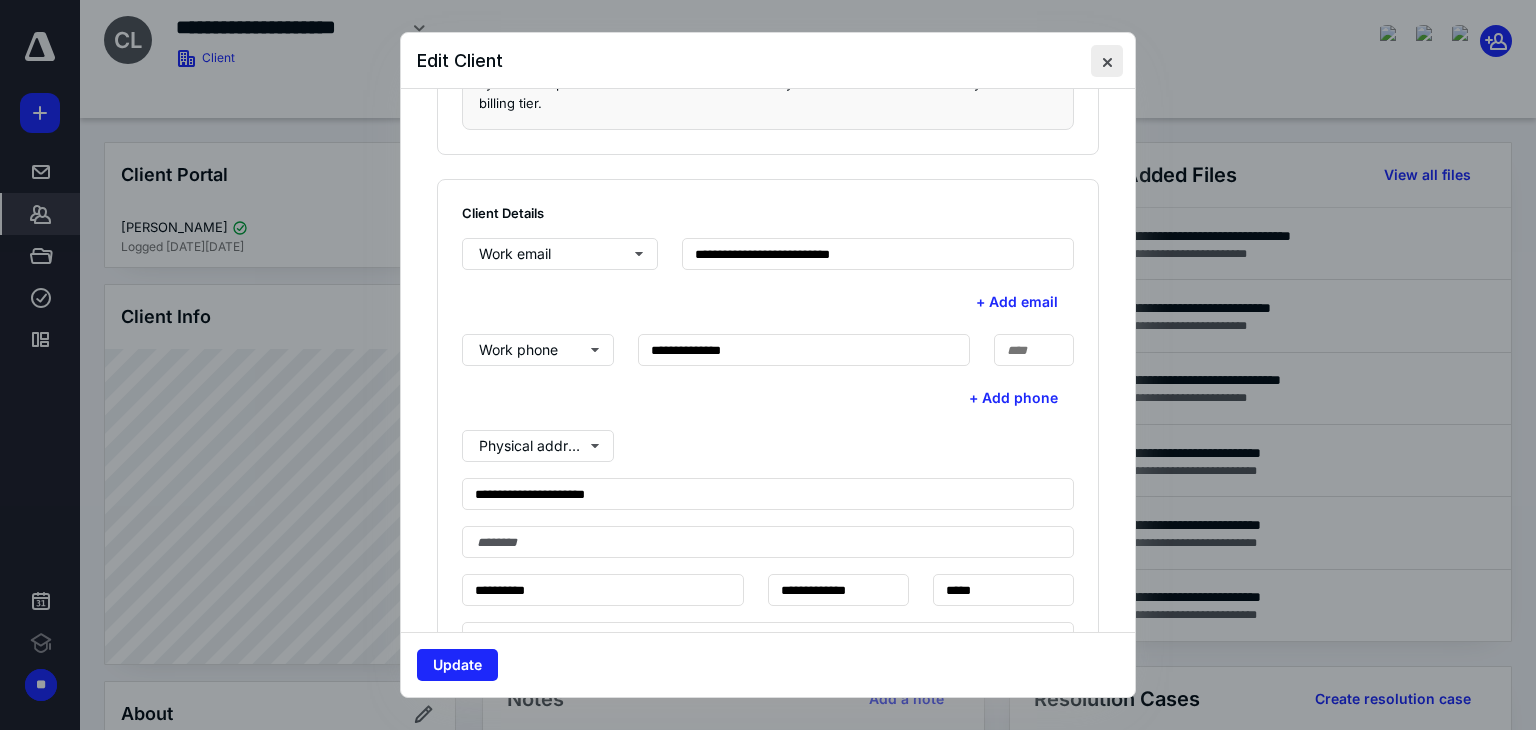 click at bounding box center (1107, 61) 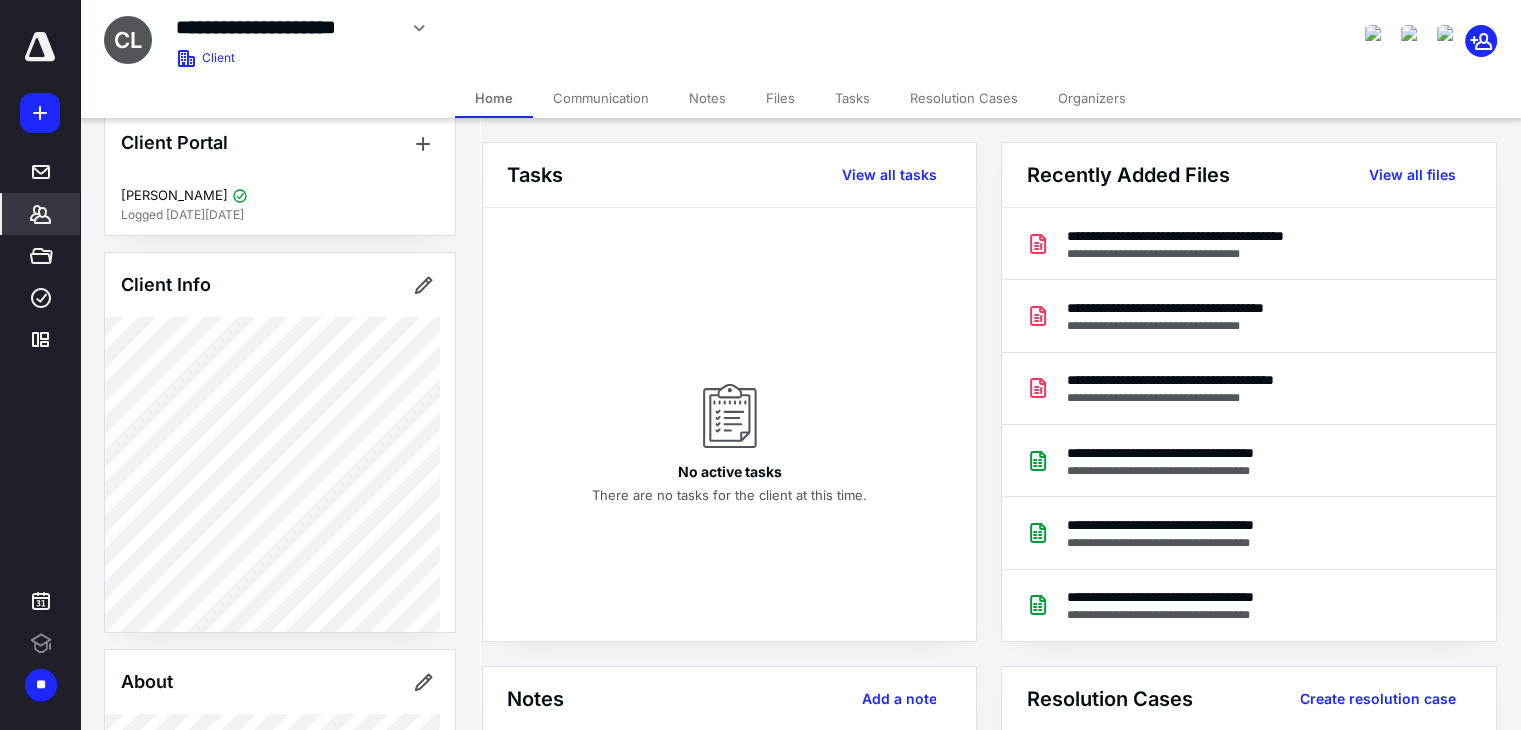 scroll, scrollTop: 0, scrollLeft: 0, axis: both 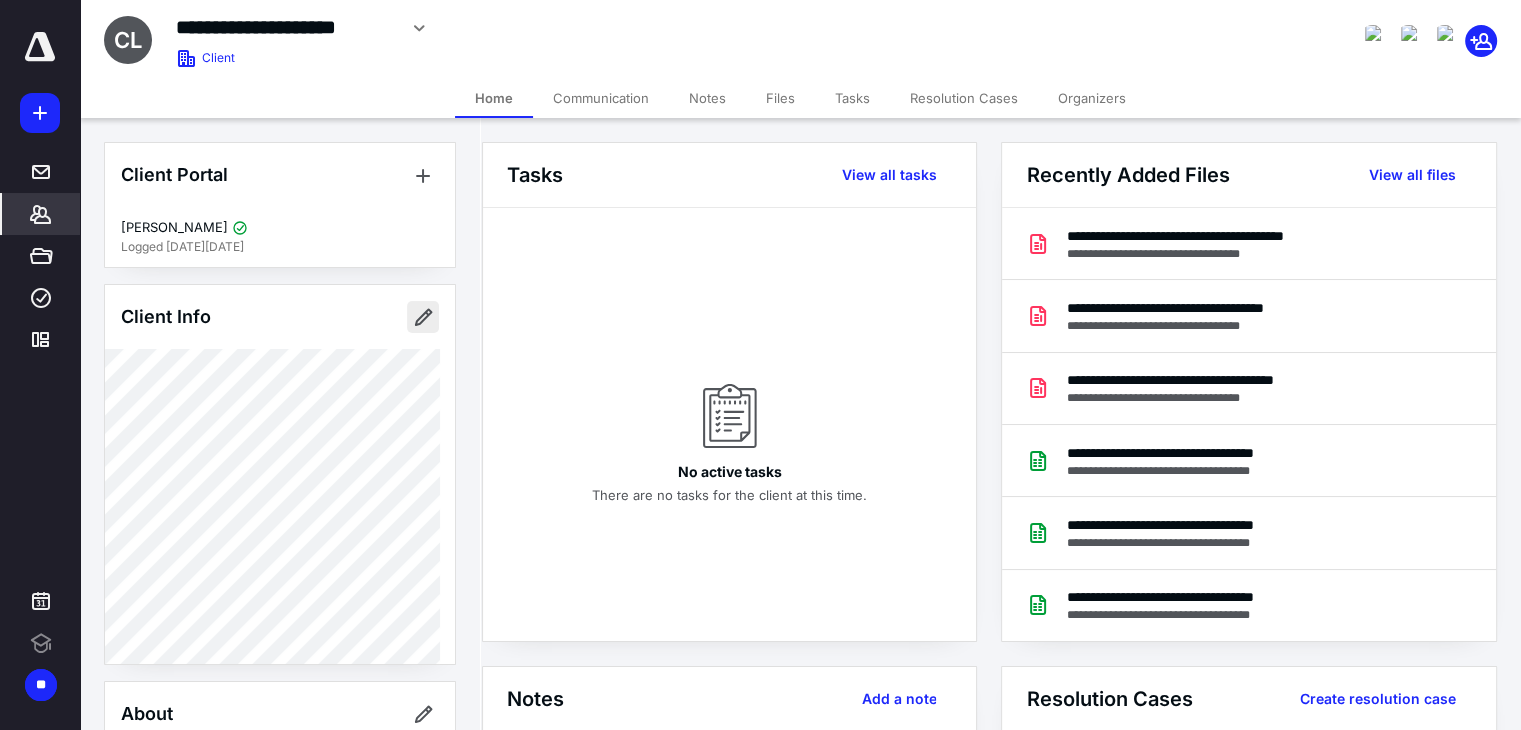 click at bounding box center [423, 317] 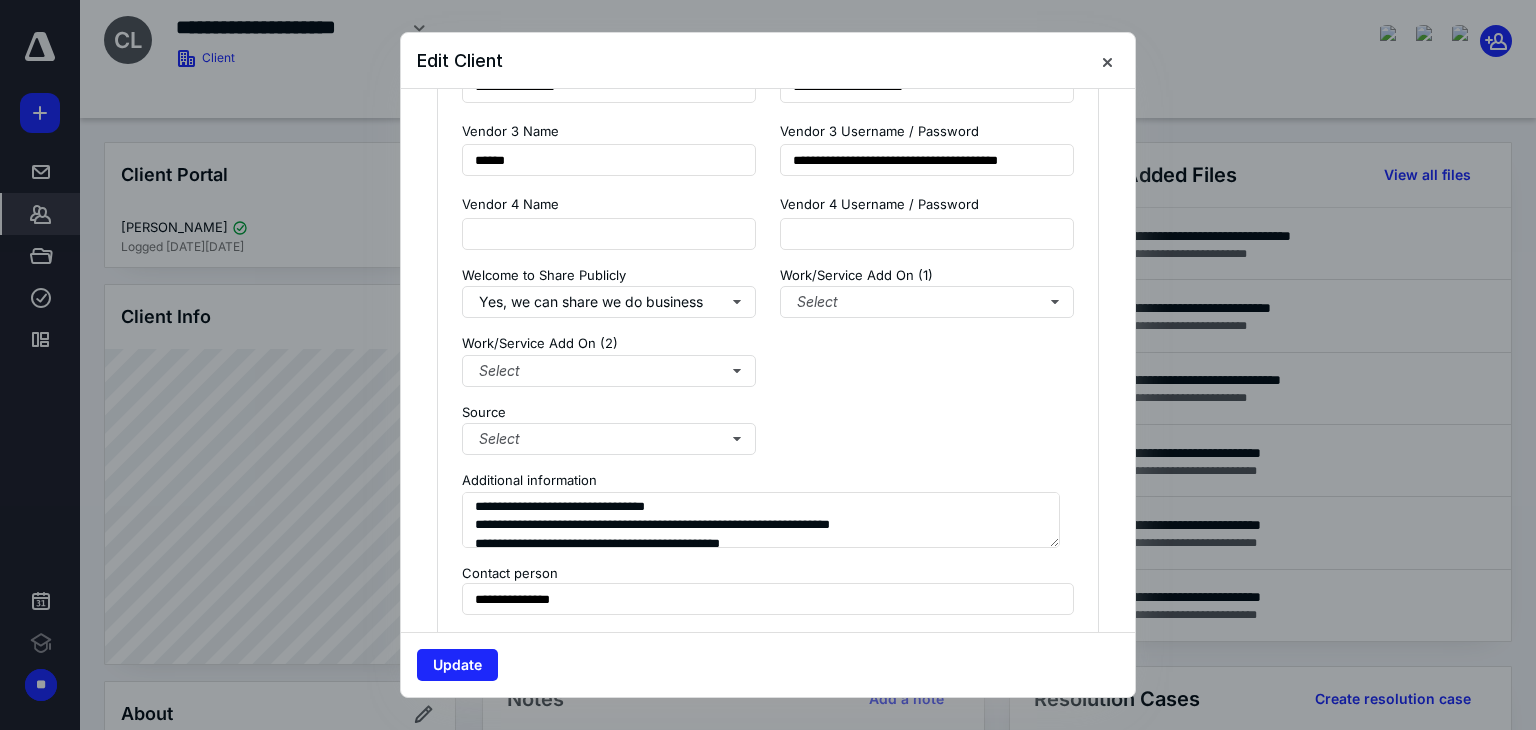 scroll, scrollTop: 2100, scrollLeft: 0, axis: vertical 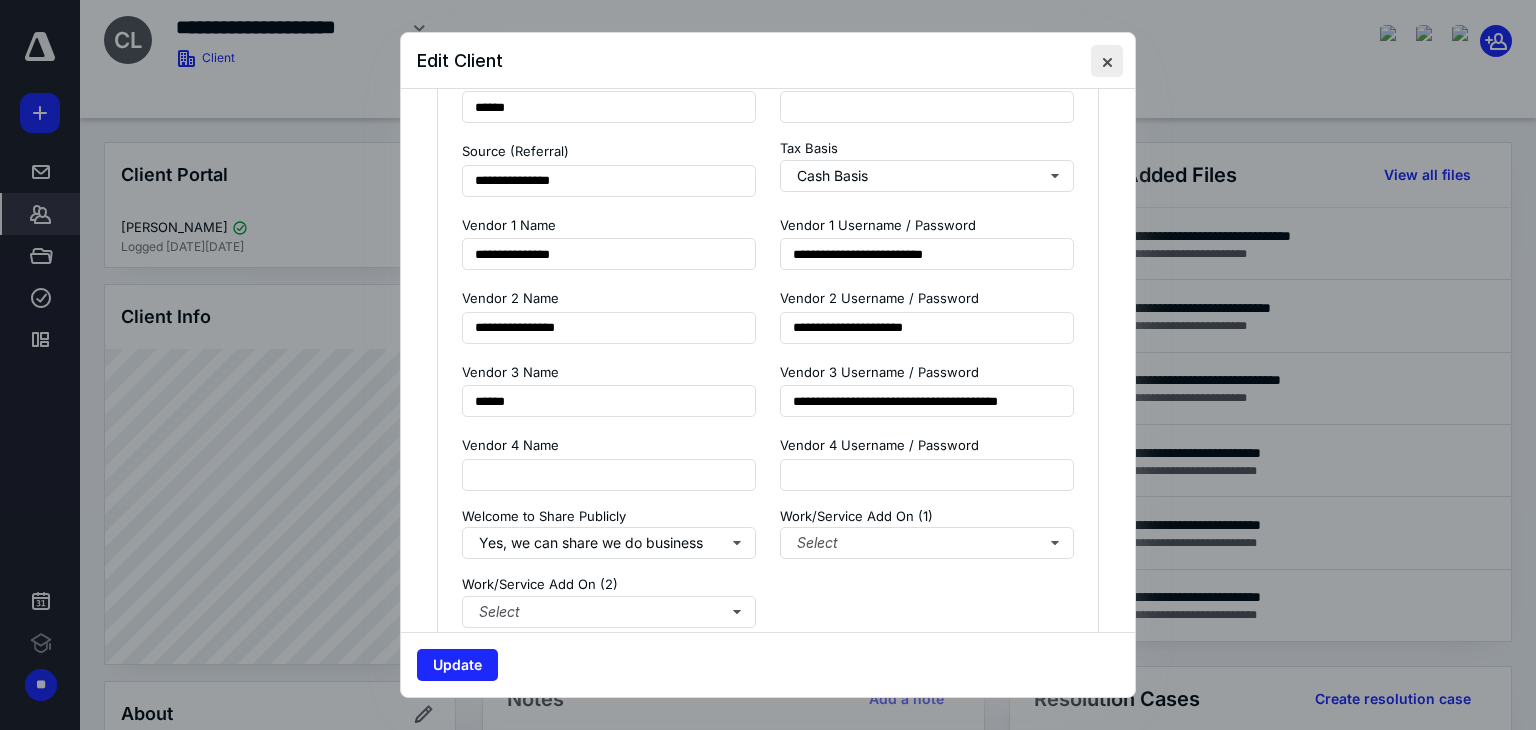 click at bounding box center [1107, 61] 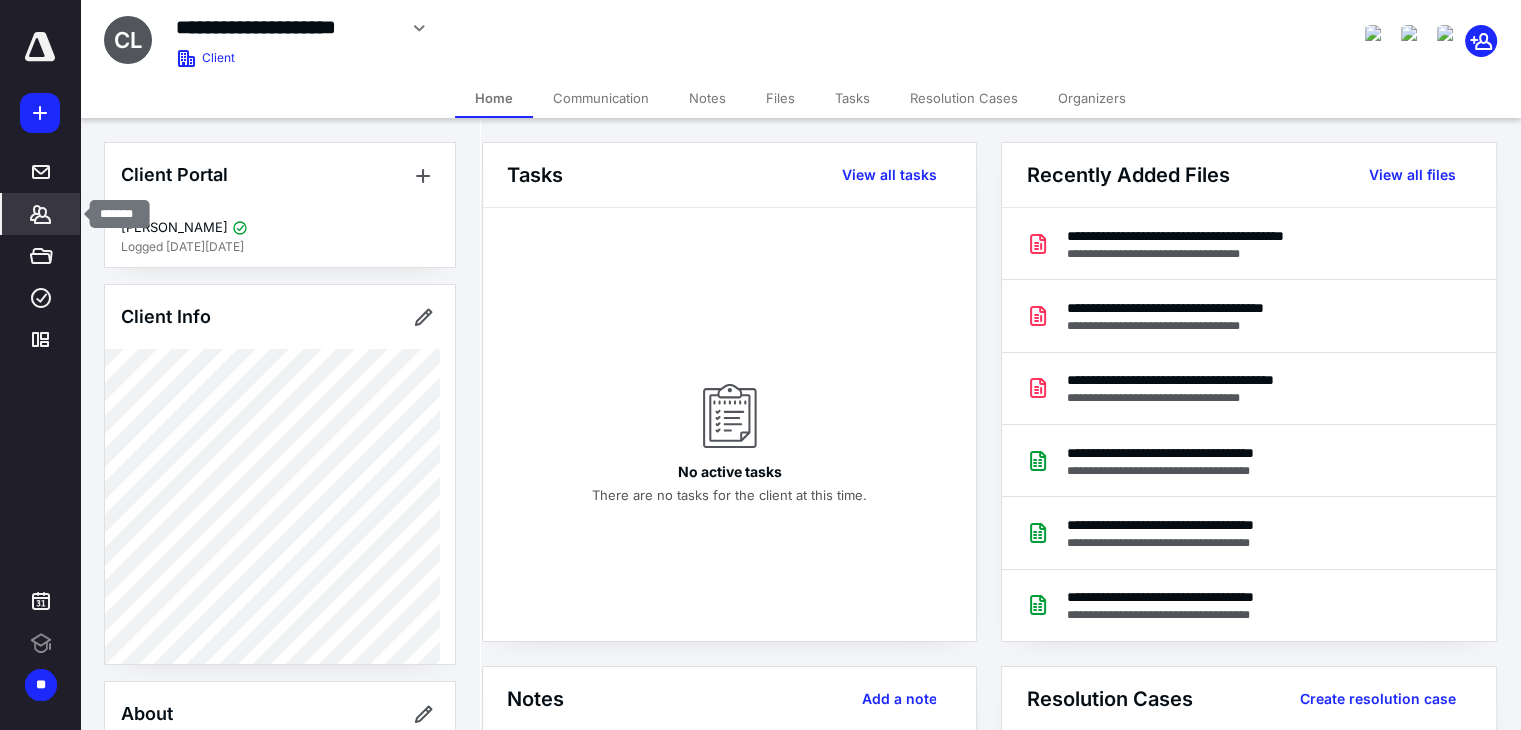 click 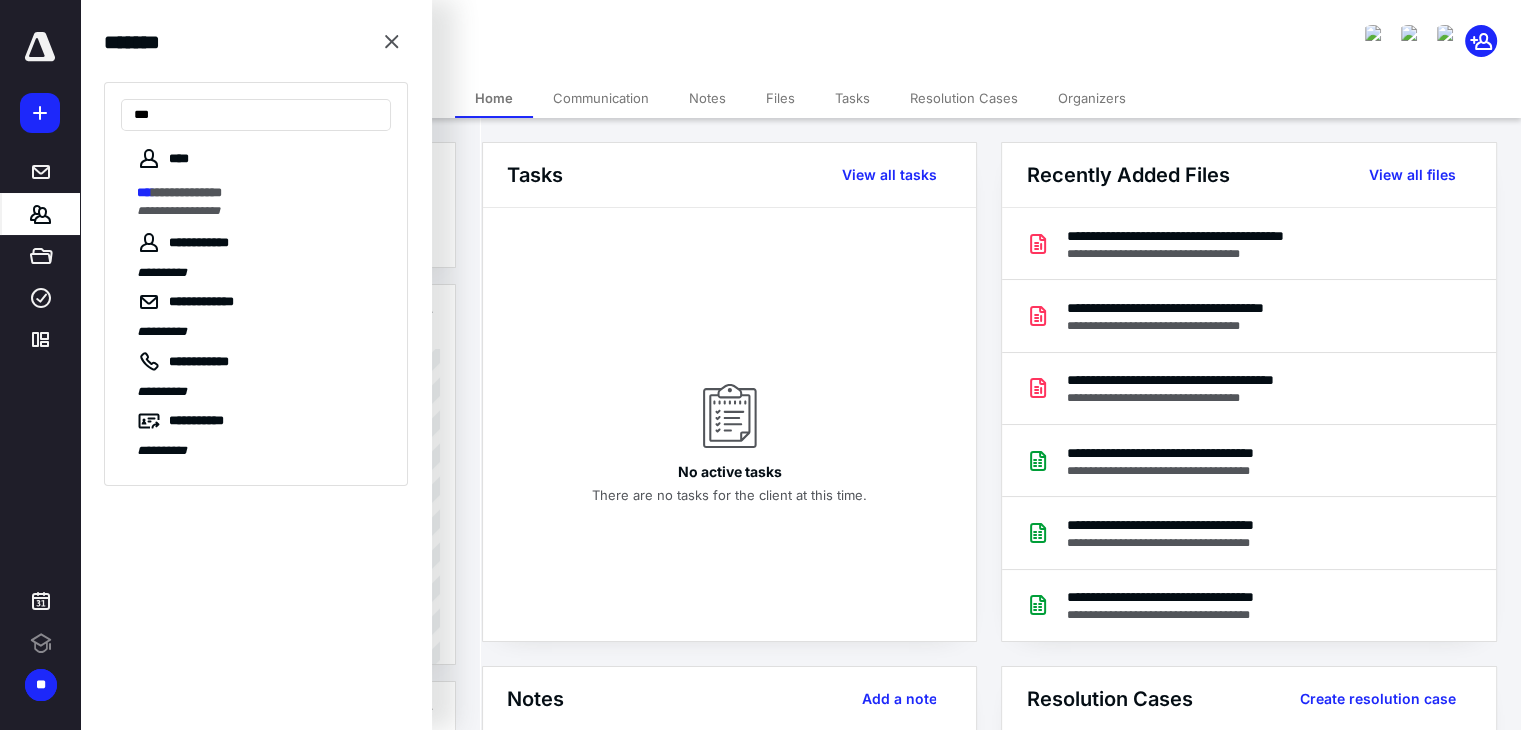 type on "***" 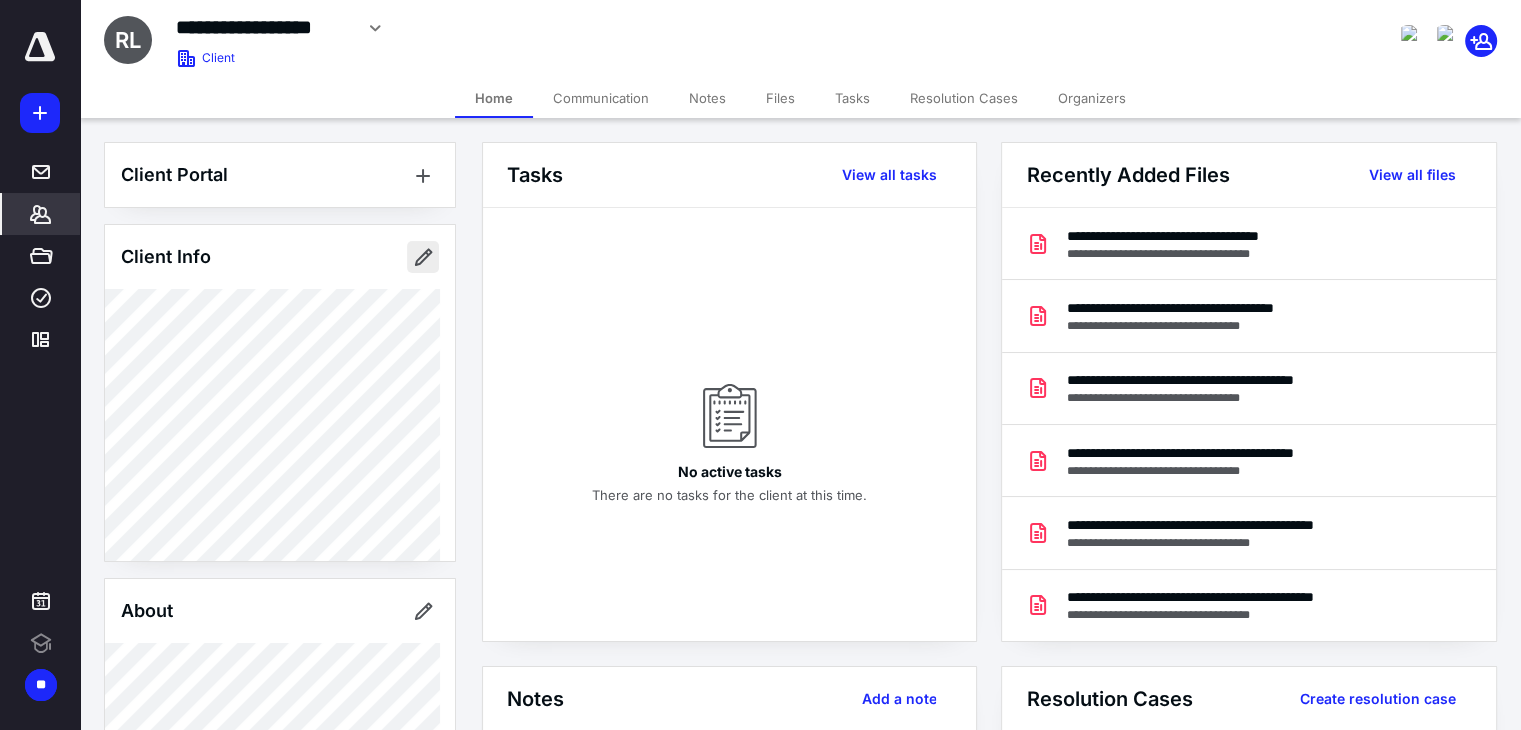 click at bounding box center [423, 257] 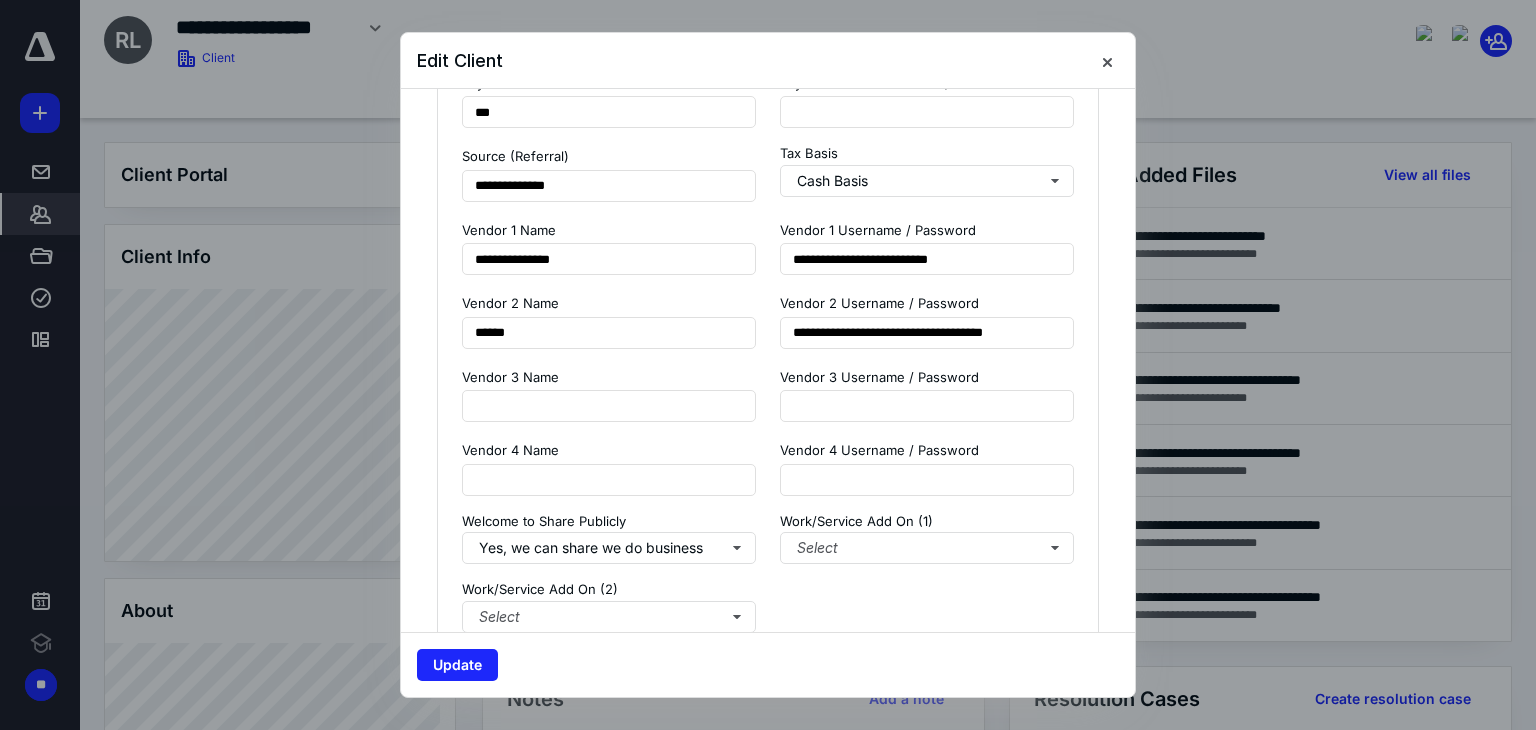 scroll, scrollTop: 1759, scrollLeft: 0, axis: vertical 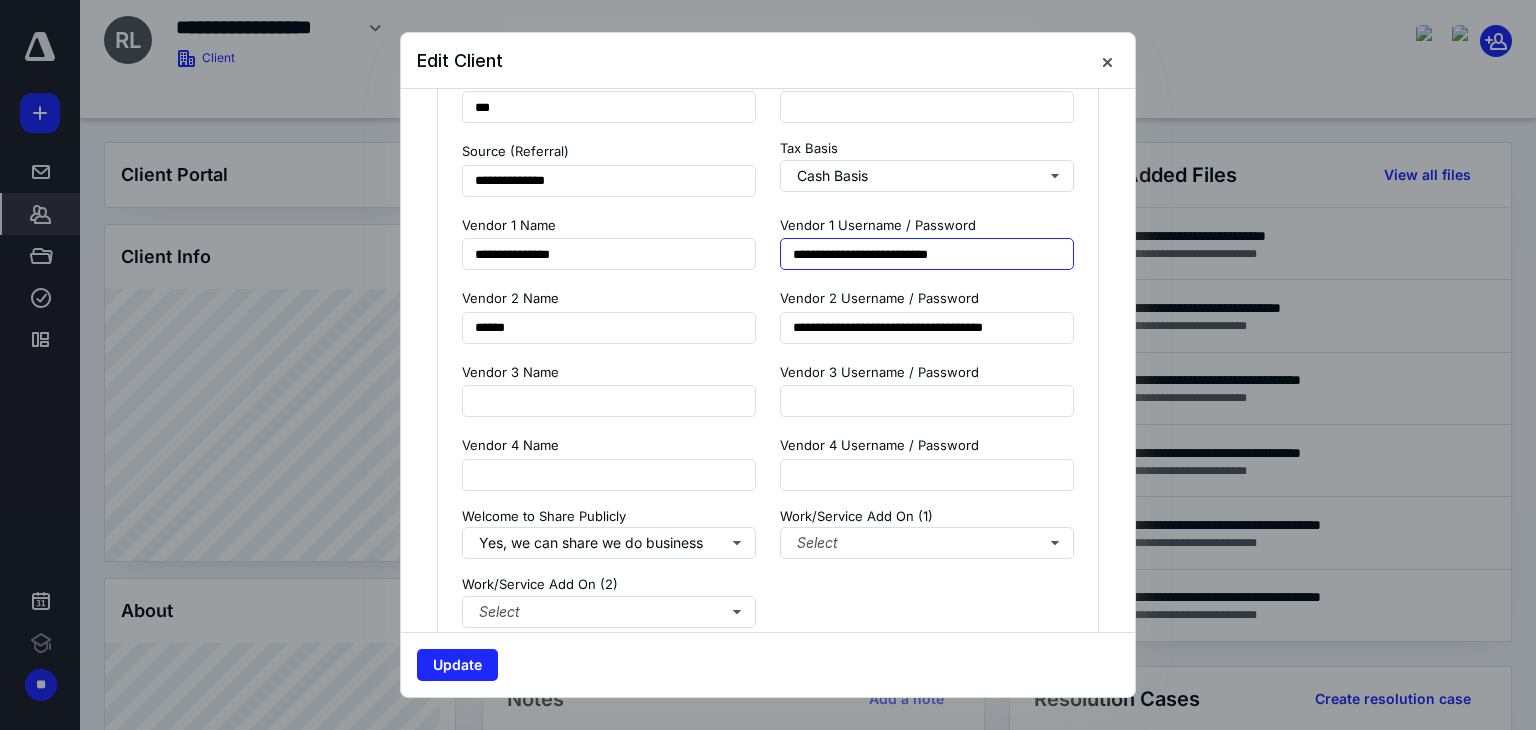 drag, startPoint x: 780, startPoint y: 253, endPoint x: 872, endPoint y: 251, distance: 92.021736 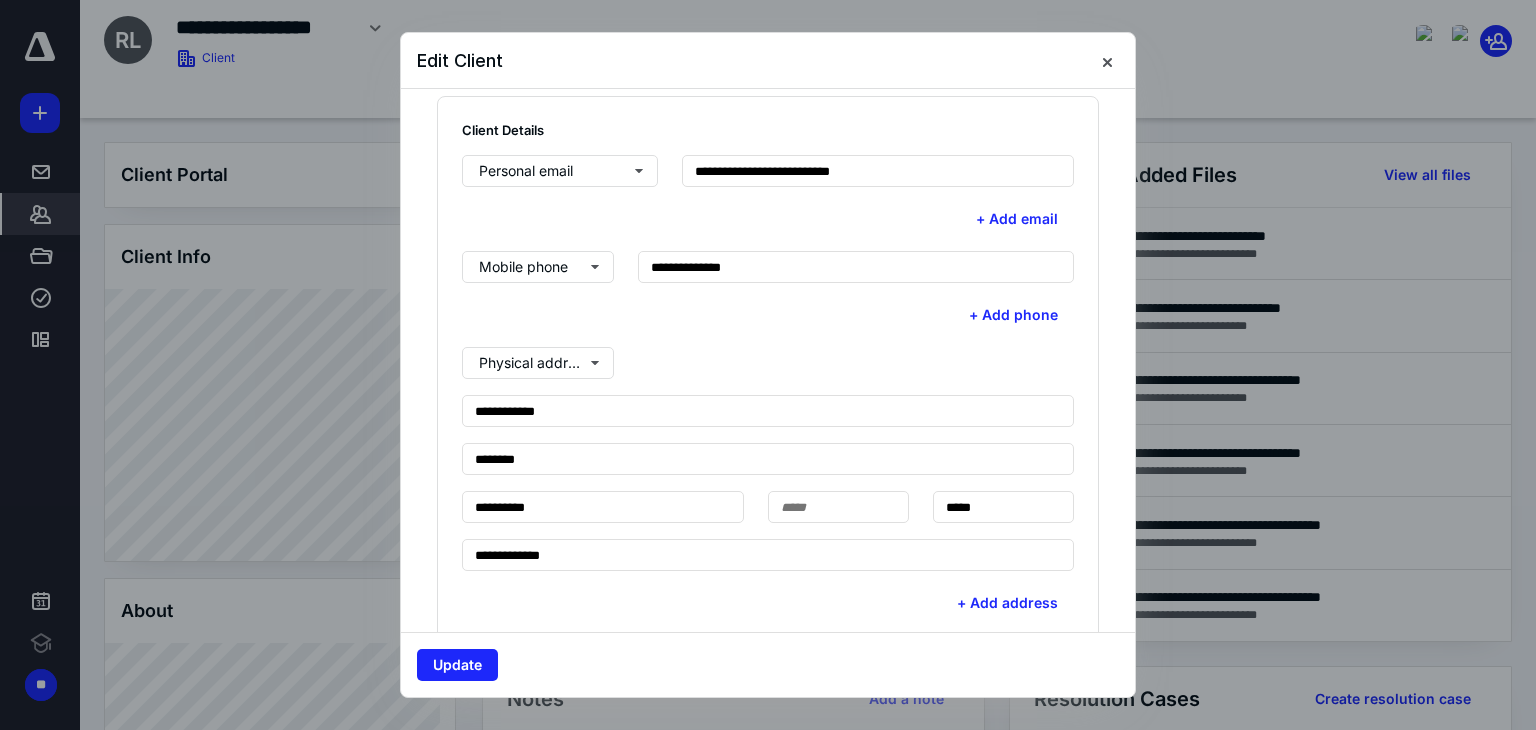 scroll, scrollTop: 459, scrollLeft: 0, axis: vertical 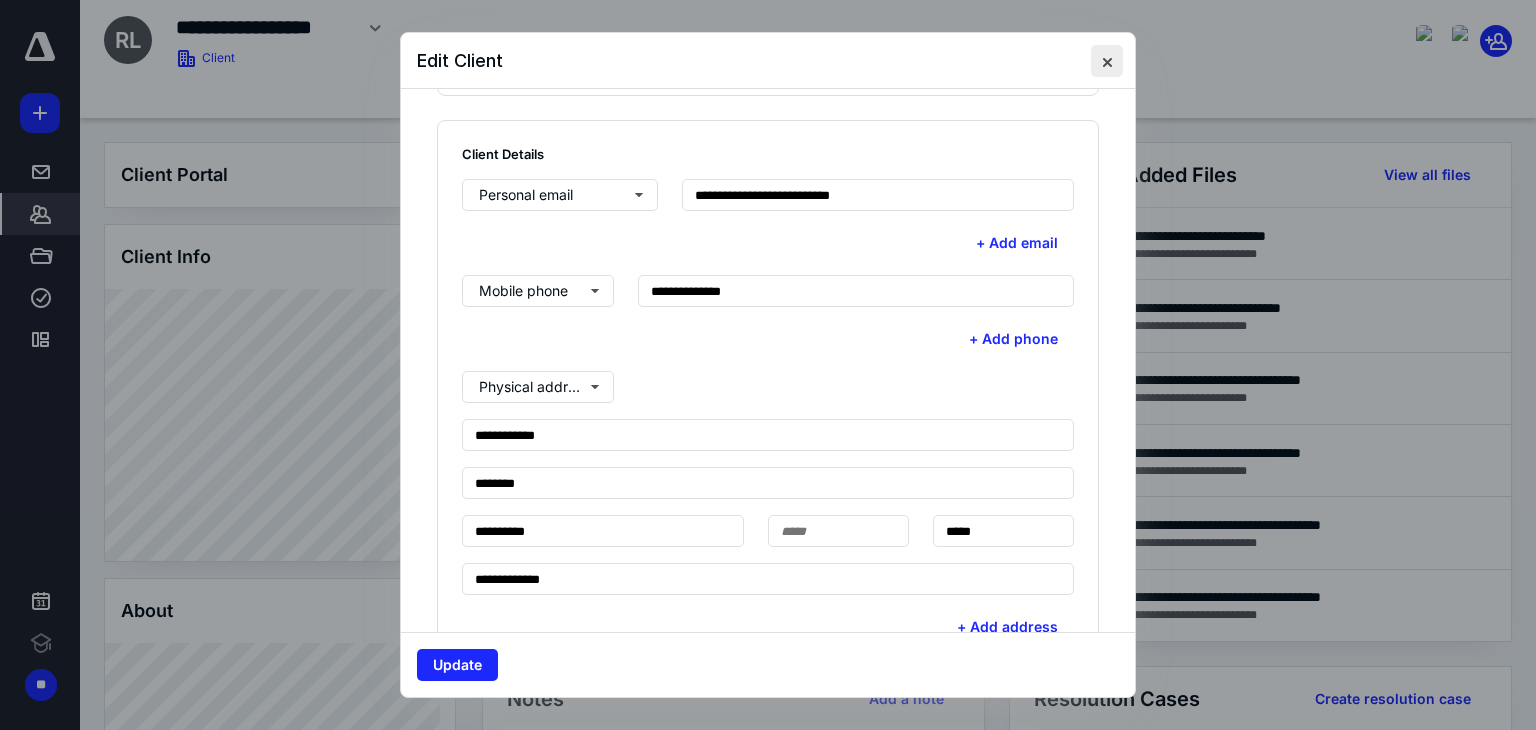 click at bounding box center [1107, 61] 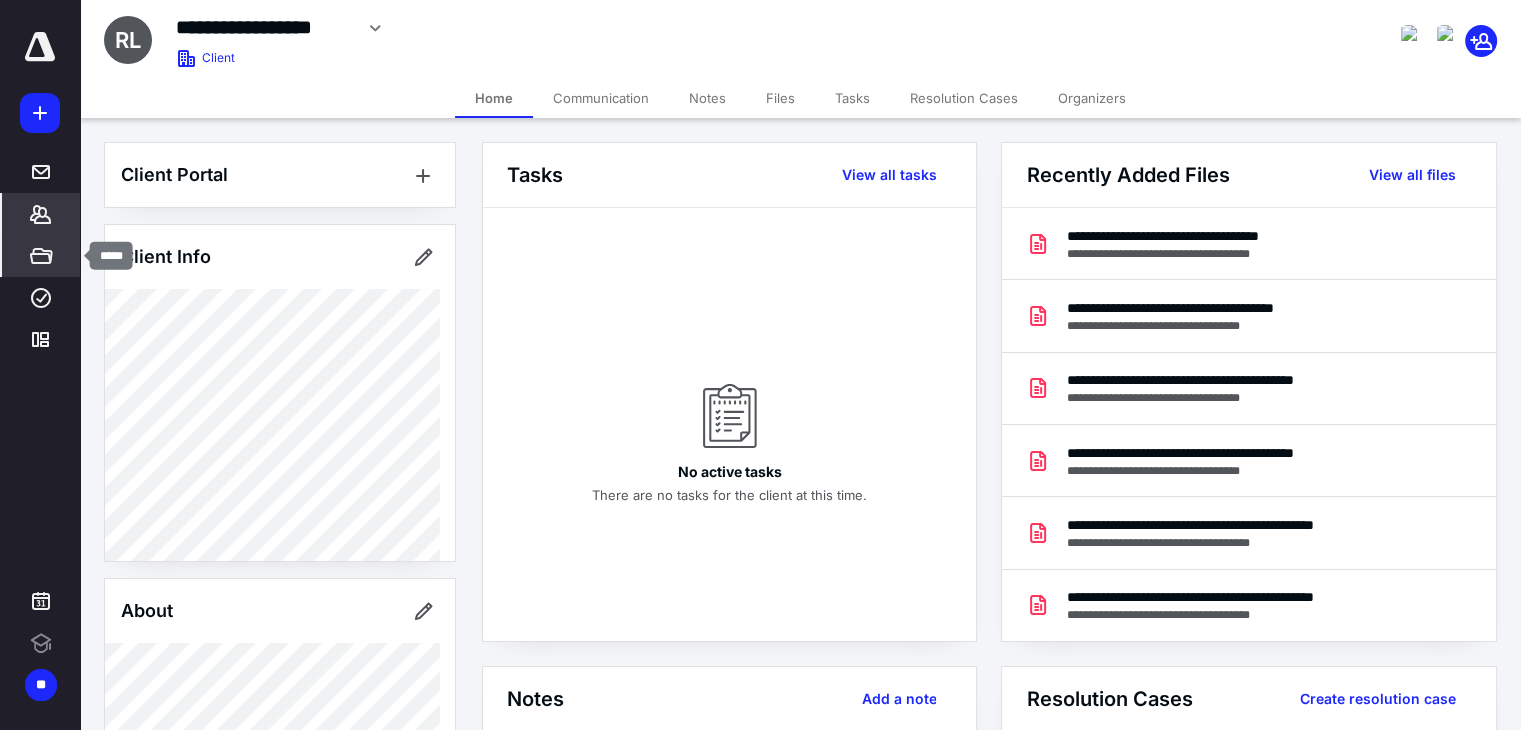 click 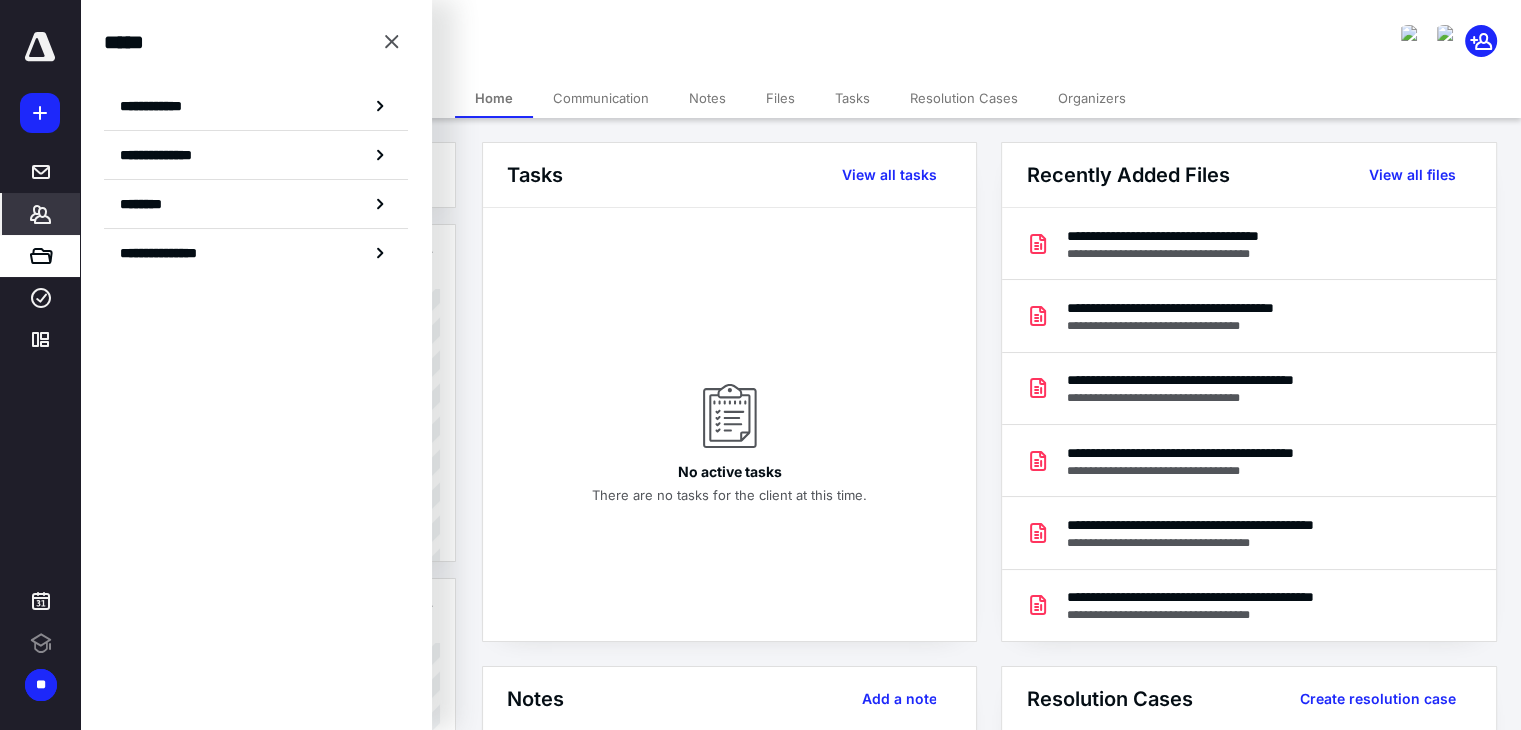 click on "Tasks View all tasks" at bounding box center [729, 175] 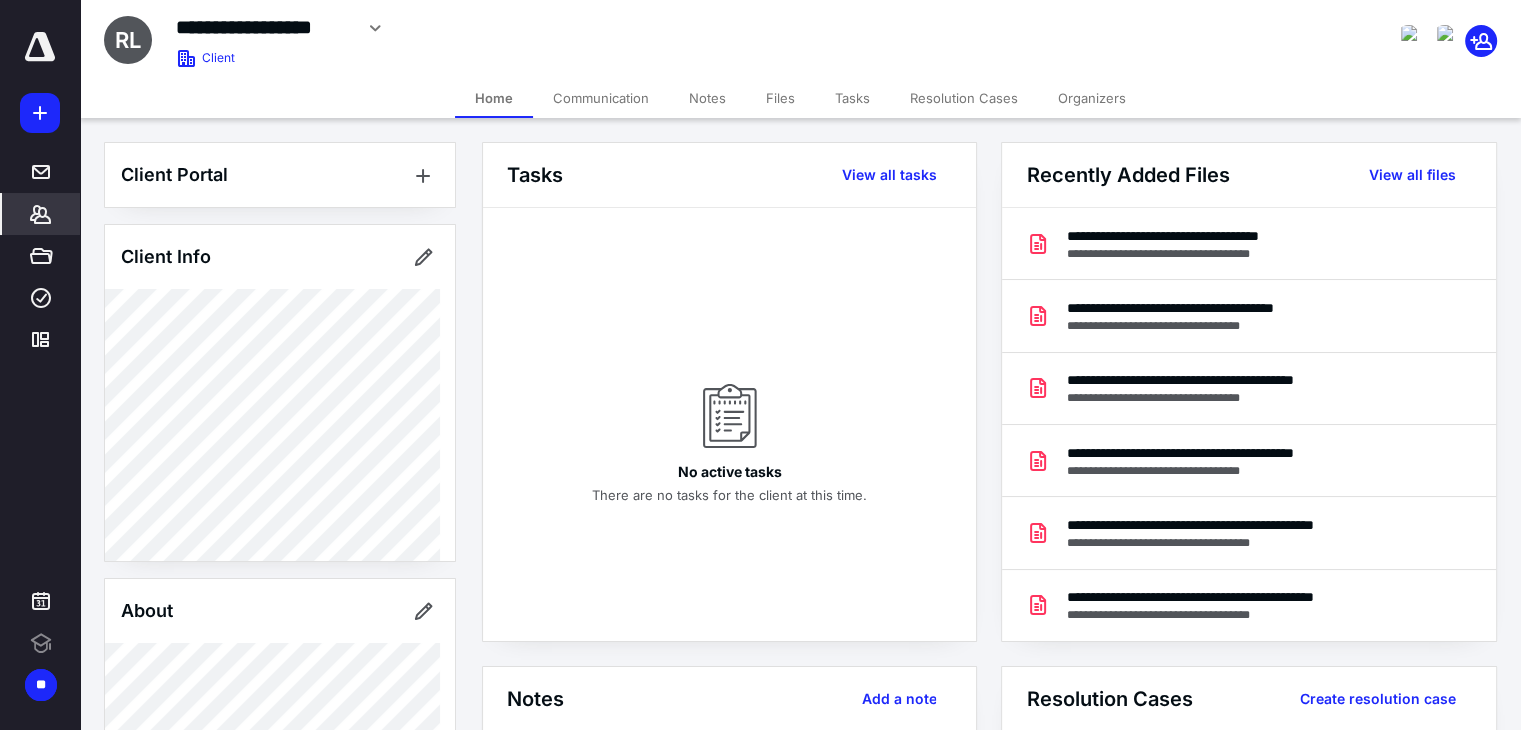 click on "Files" at bounding box center [780, 98] 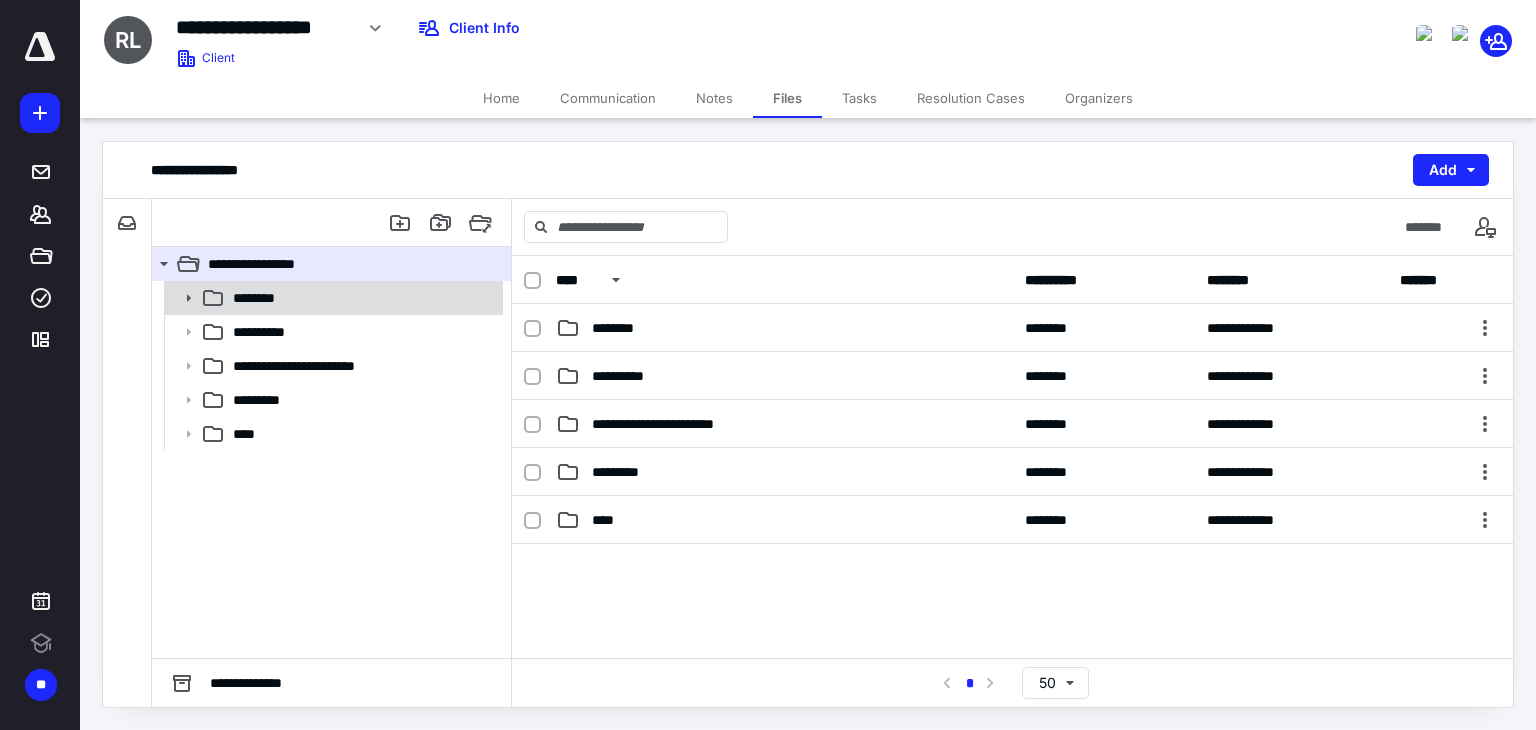 click on "********" at bounding box center (362, 298) 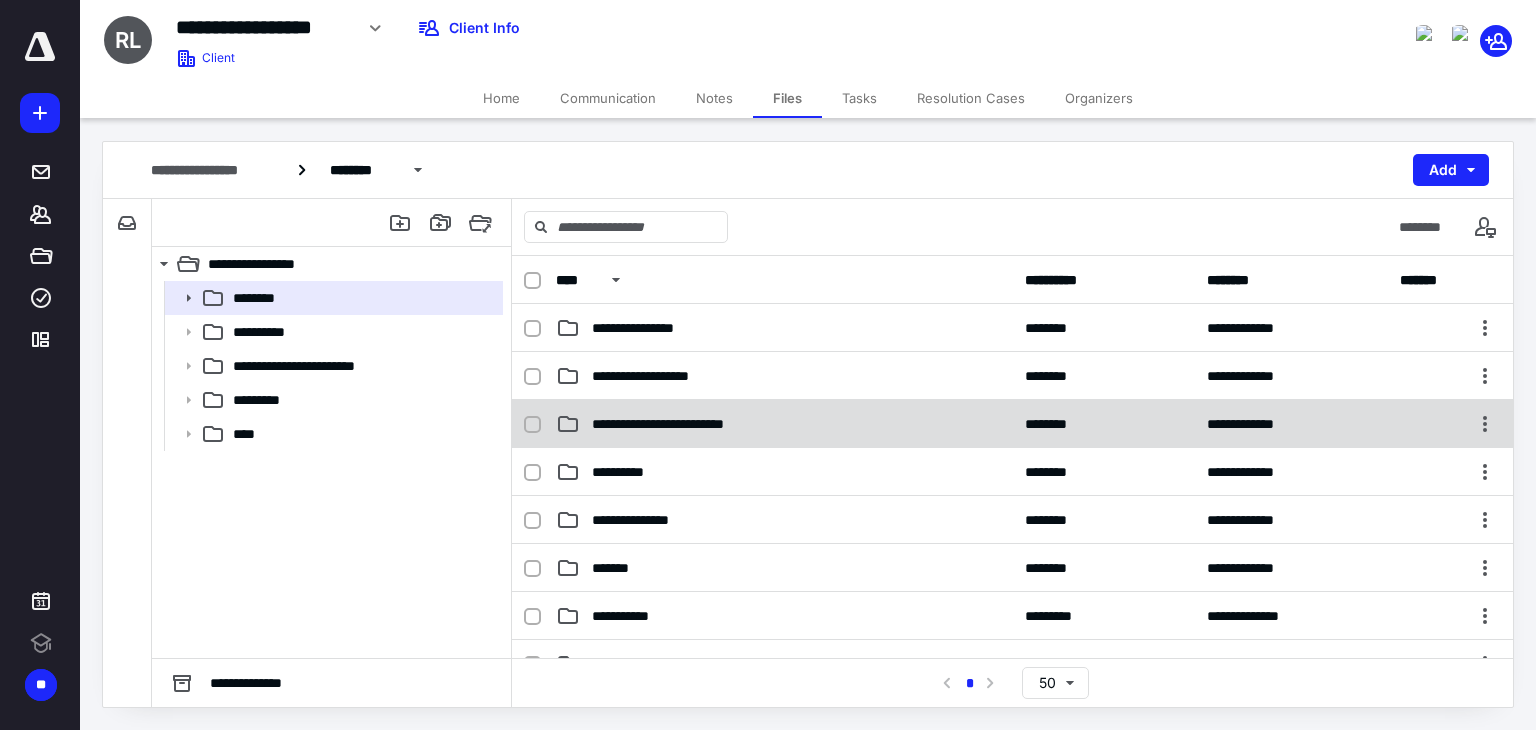 click on "**********" at bounding box center [784, 424] 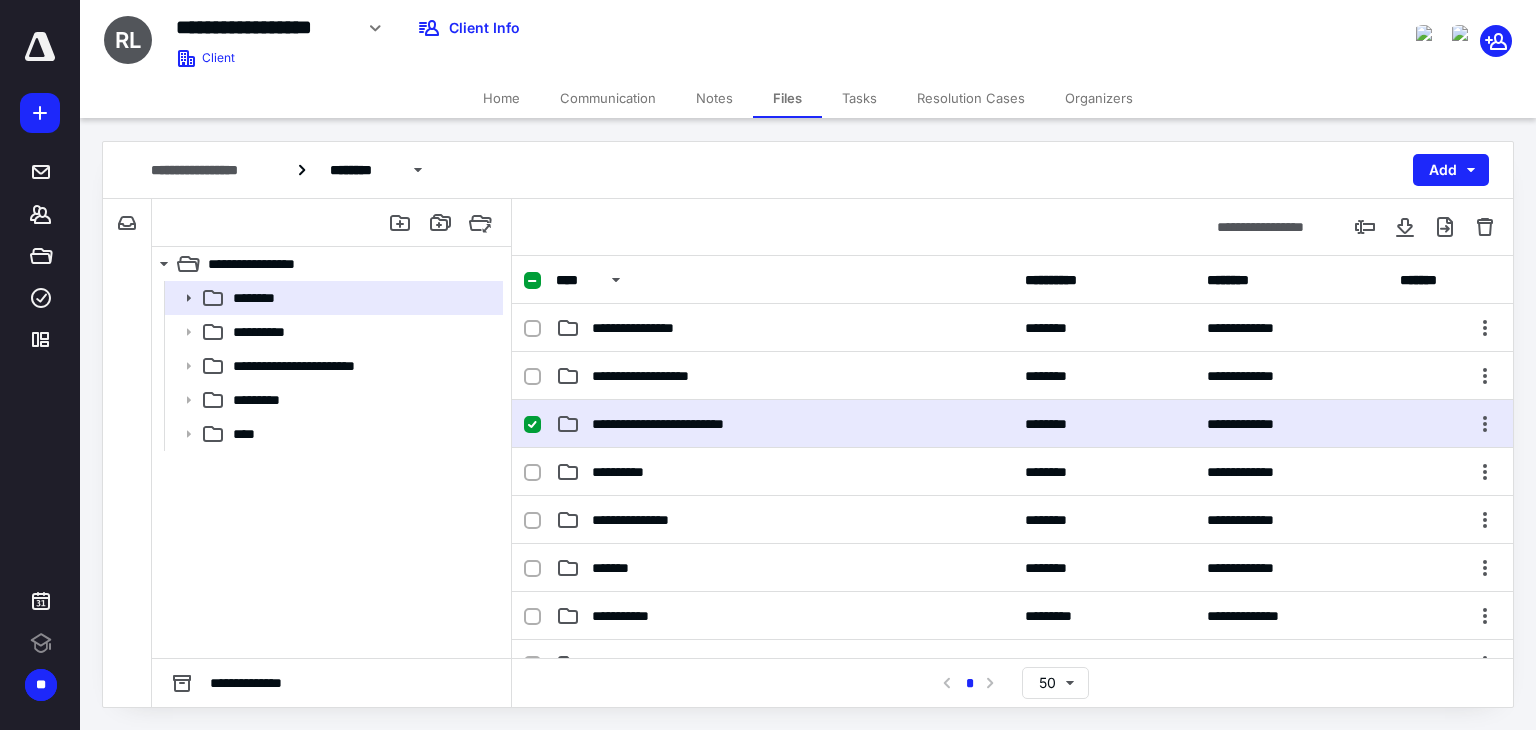 click on "**********" at bounding box center (784, 424) 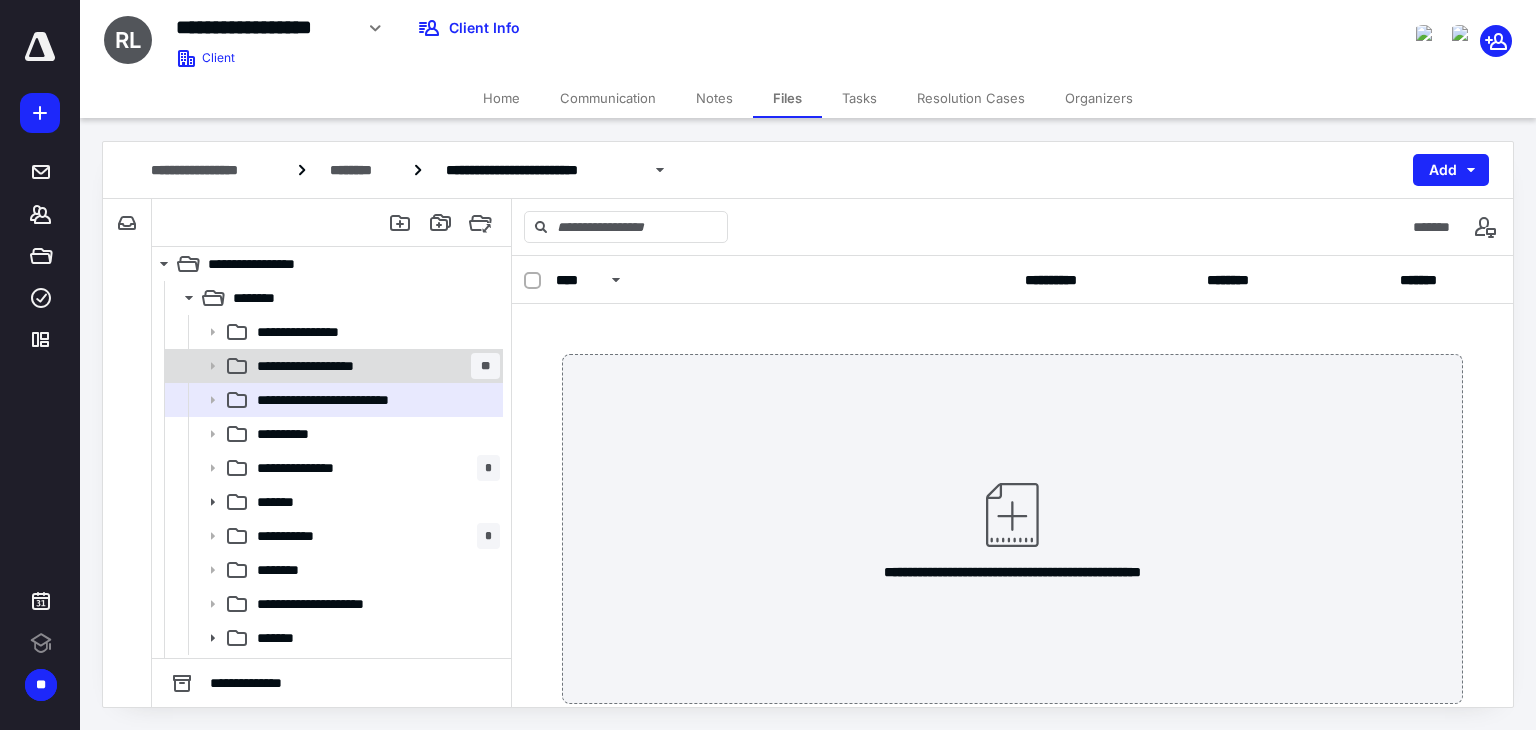 click on "**********" at bounding box center (374, 366) 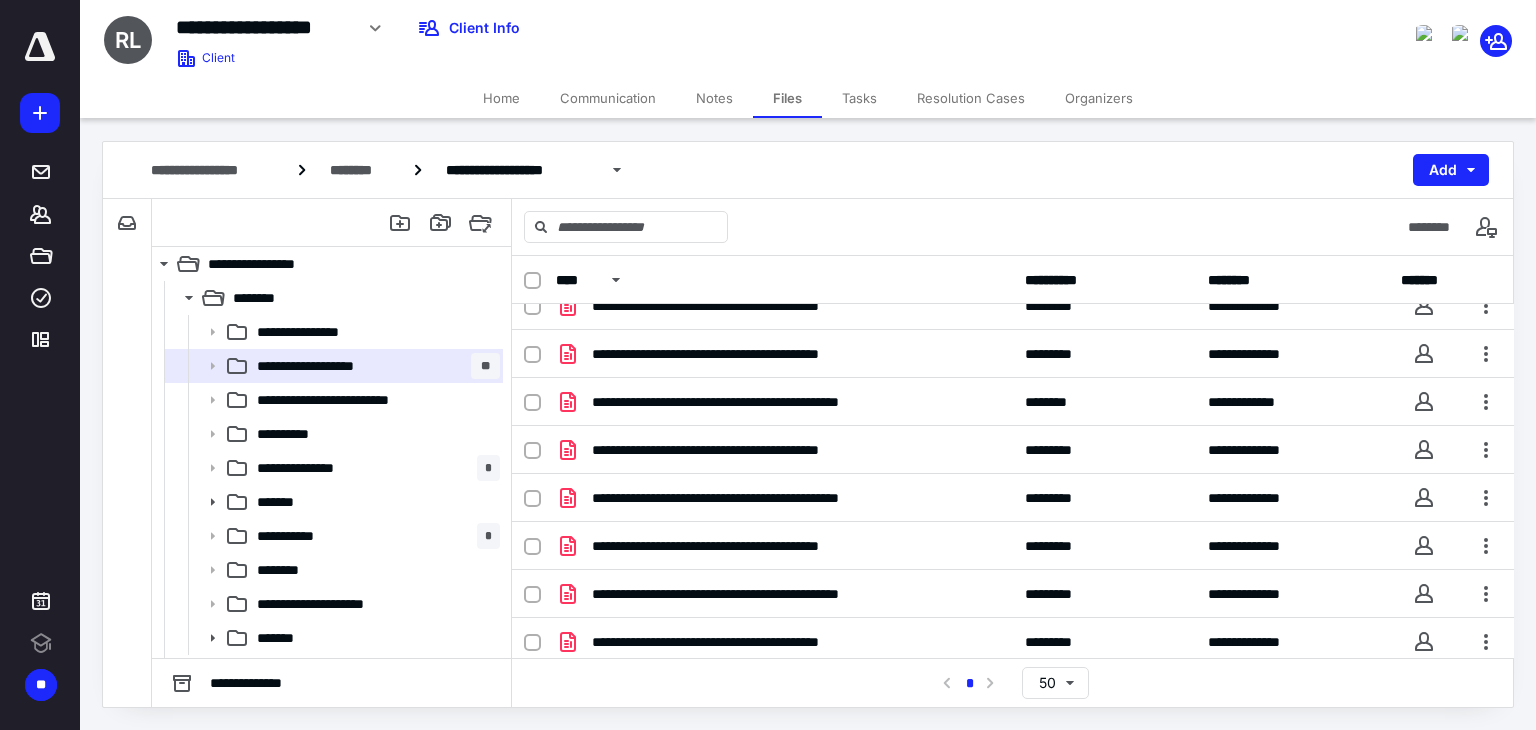 scroll, scrollTop: 200, scrollLeft: 0, axis: vertical 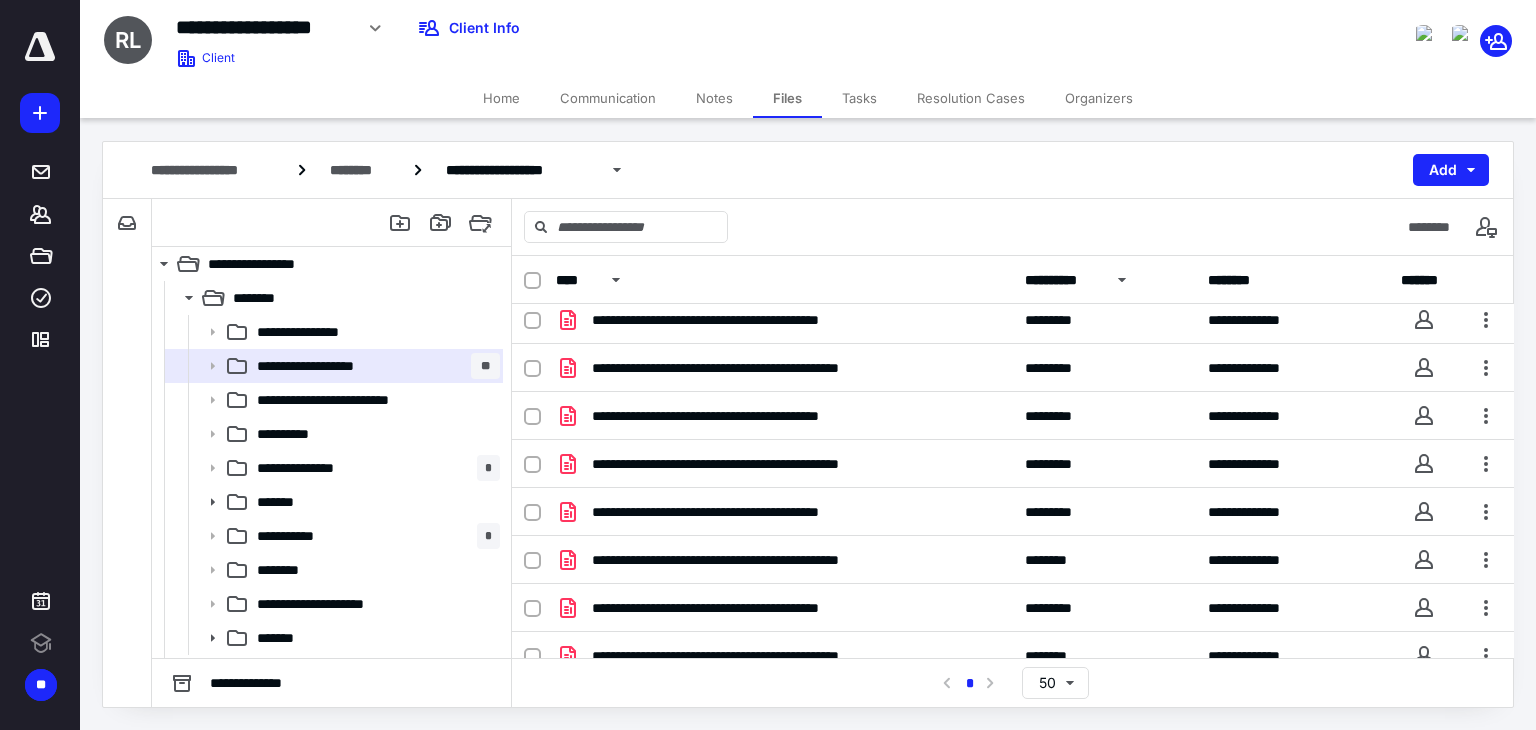 click on "**********" at bounding box center [1063, 280] 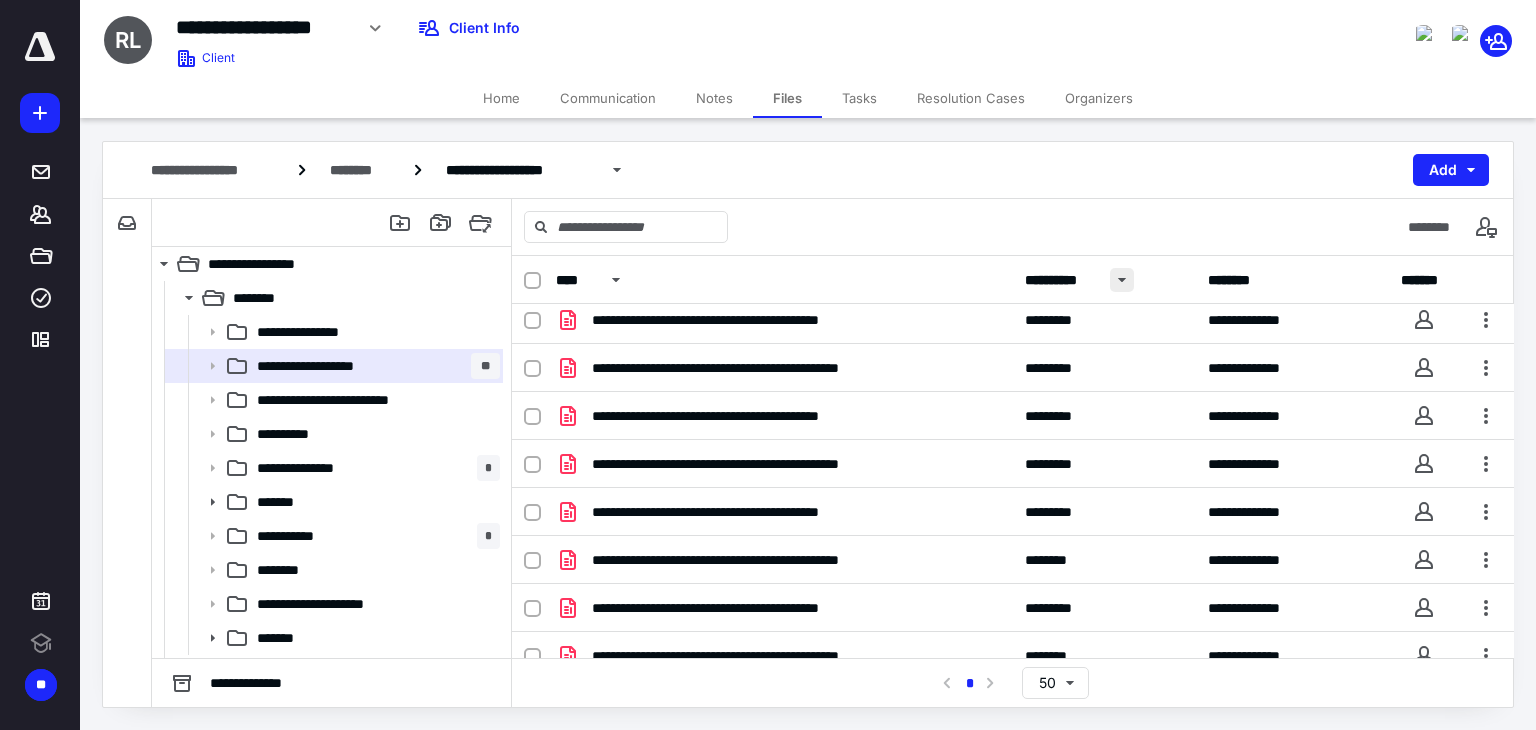 click at bounding box center [1122, 280] 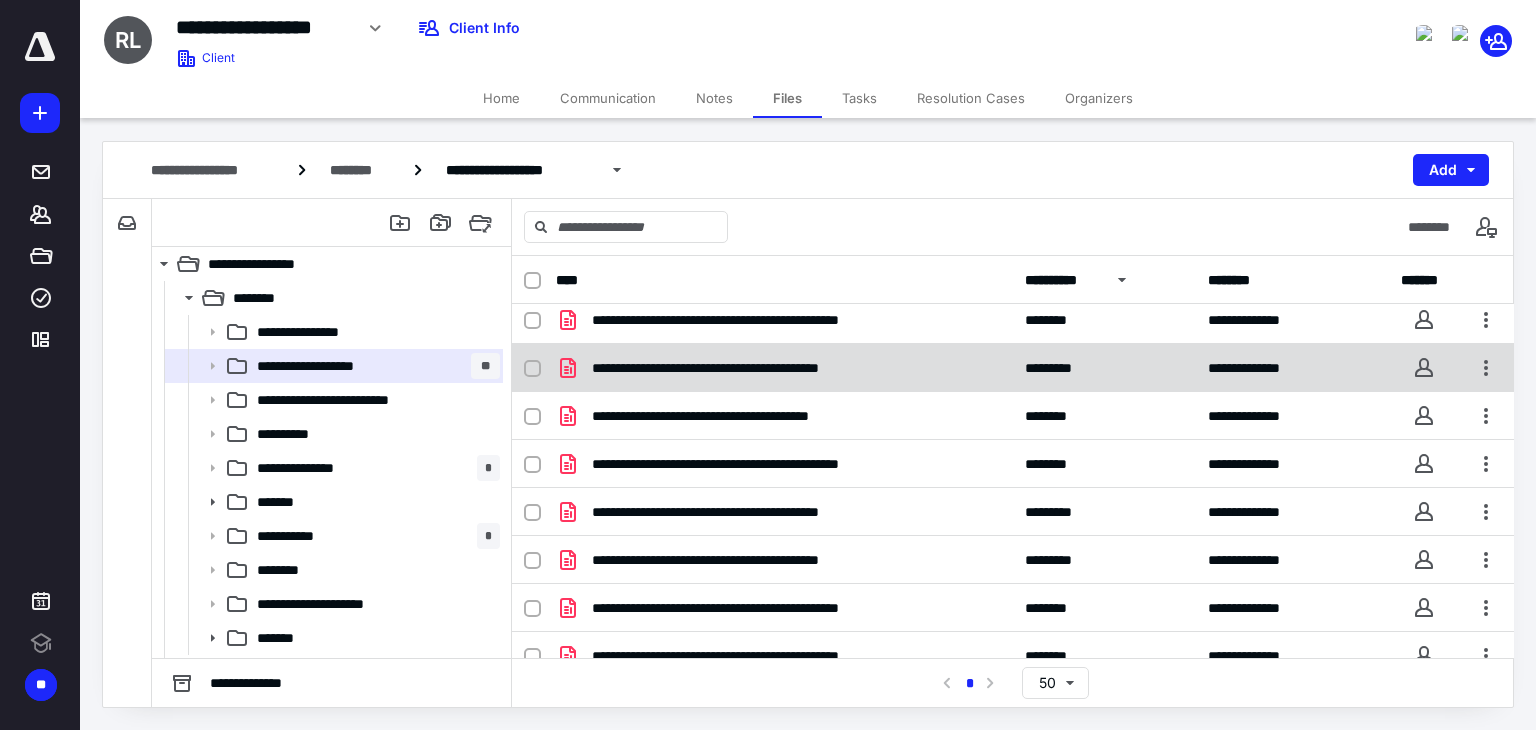 scroll, scrollTop: 0, scrollLeft: 0, axis: both 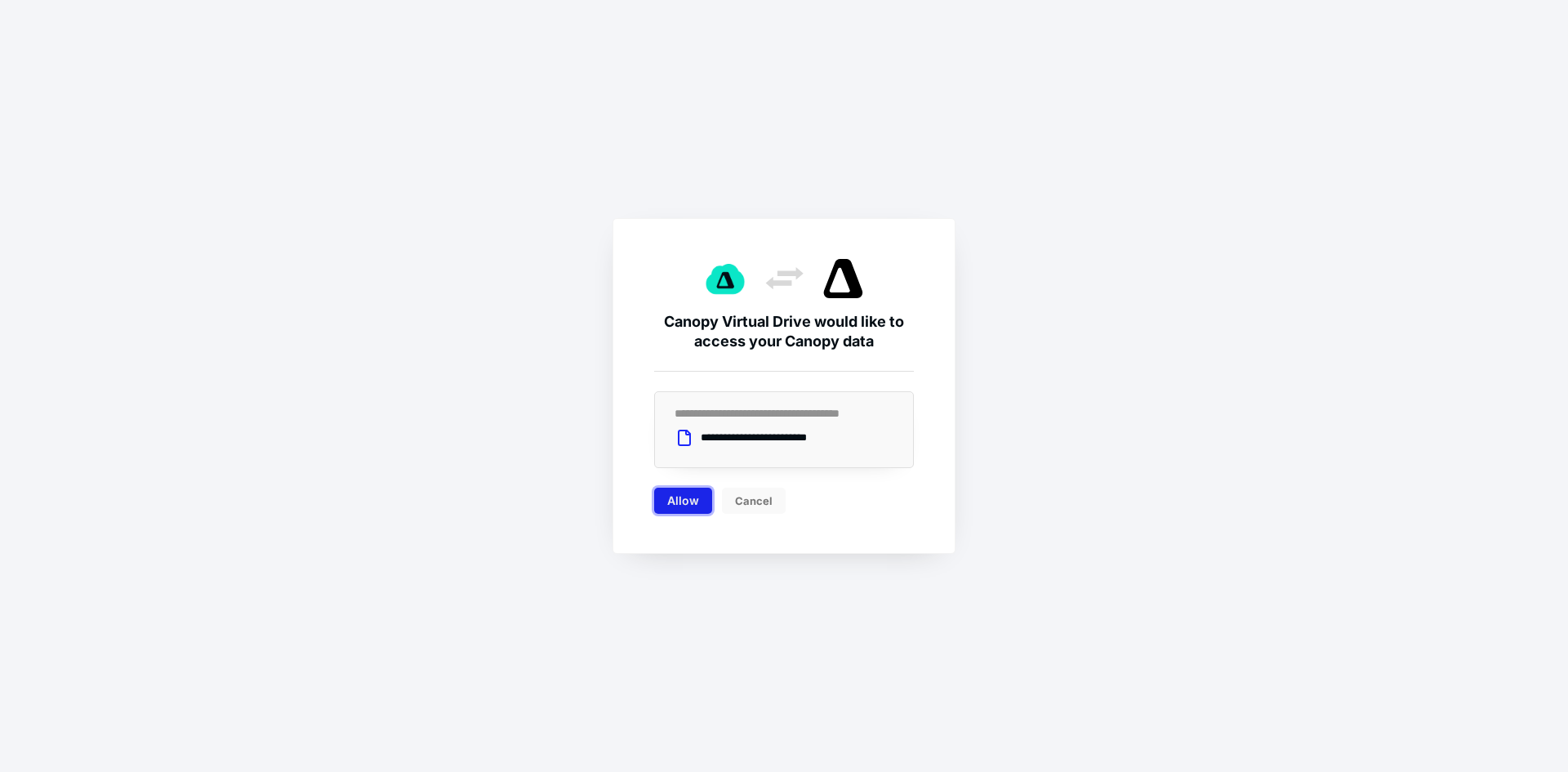 click on "Allow" at bounding box center [683, 501] 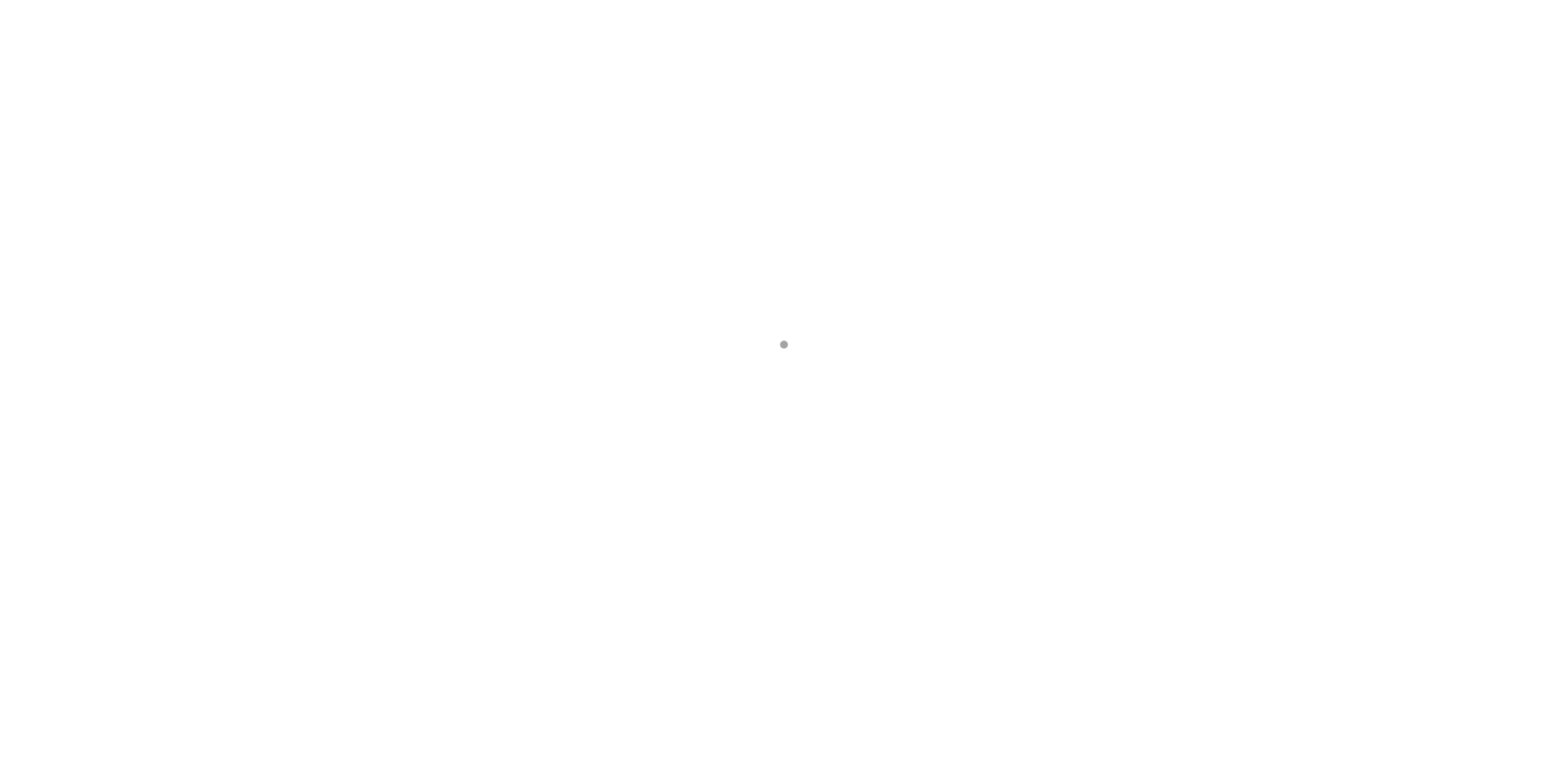 scroll, scrollTop: 0, scrollLeft: 0, axis: both 